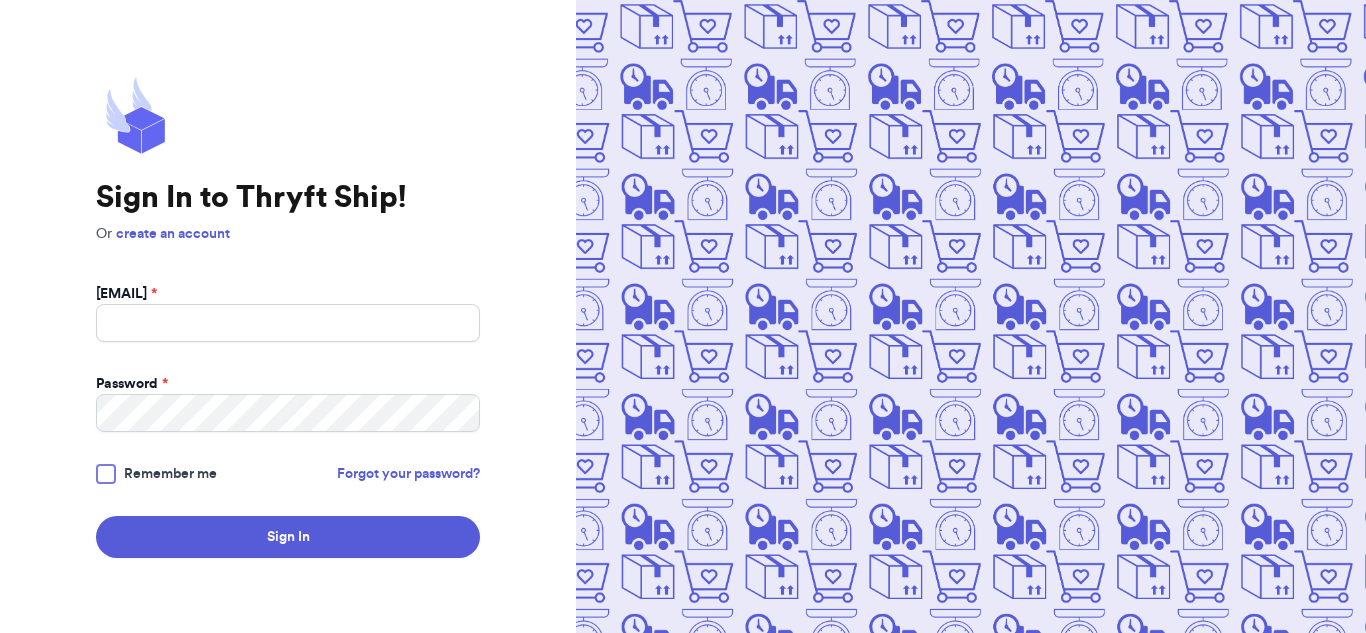 scroll, scrollTop: 0, scrollLeft: 0, axis: both 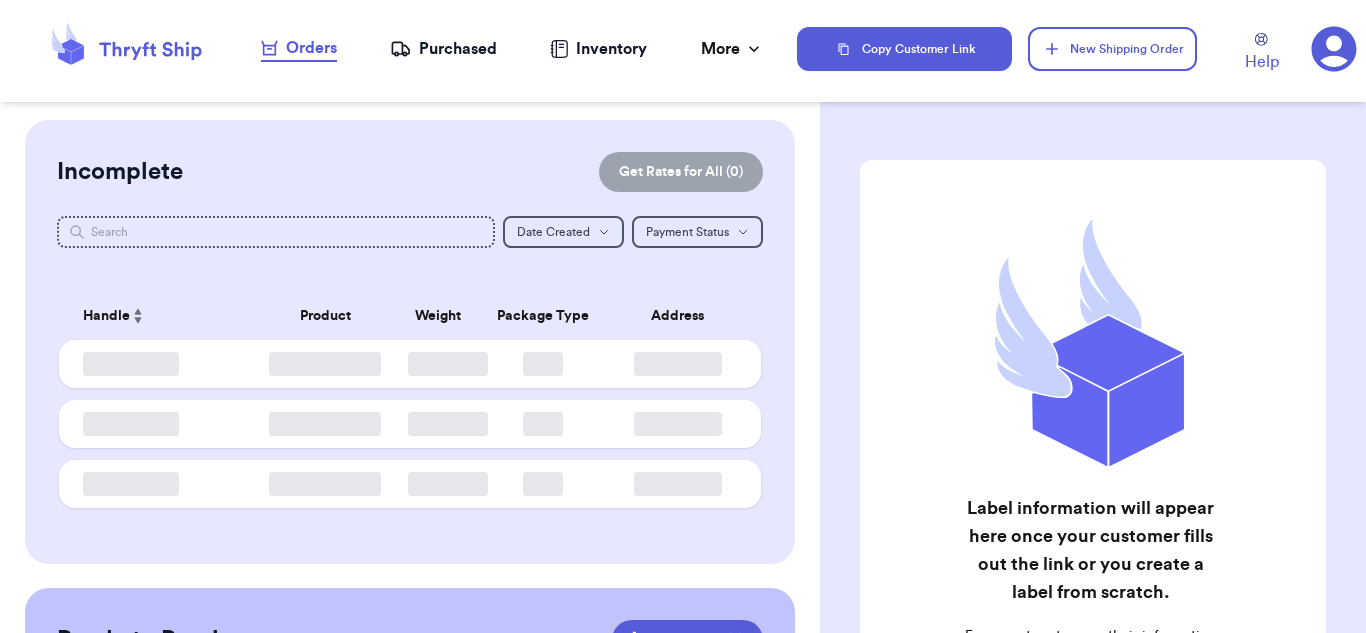 checkbox on "true" 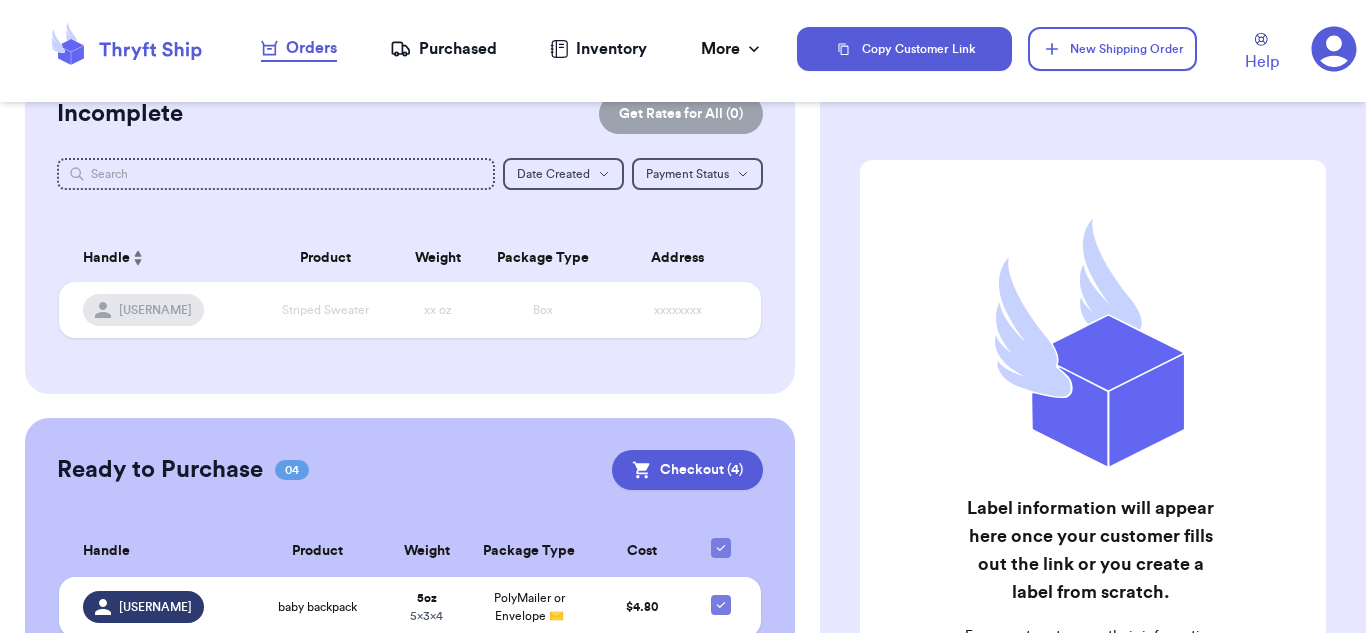 scroll, scrollTop: 0, scrollLeft: 0, axis: both 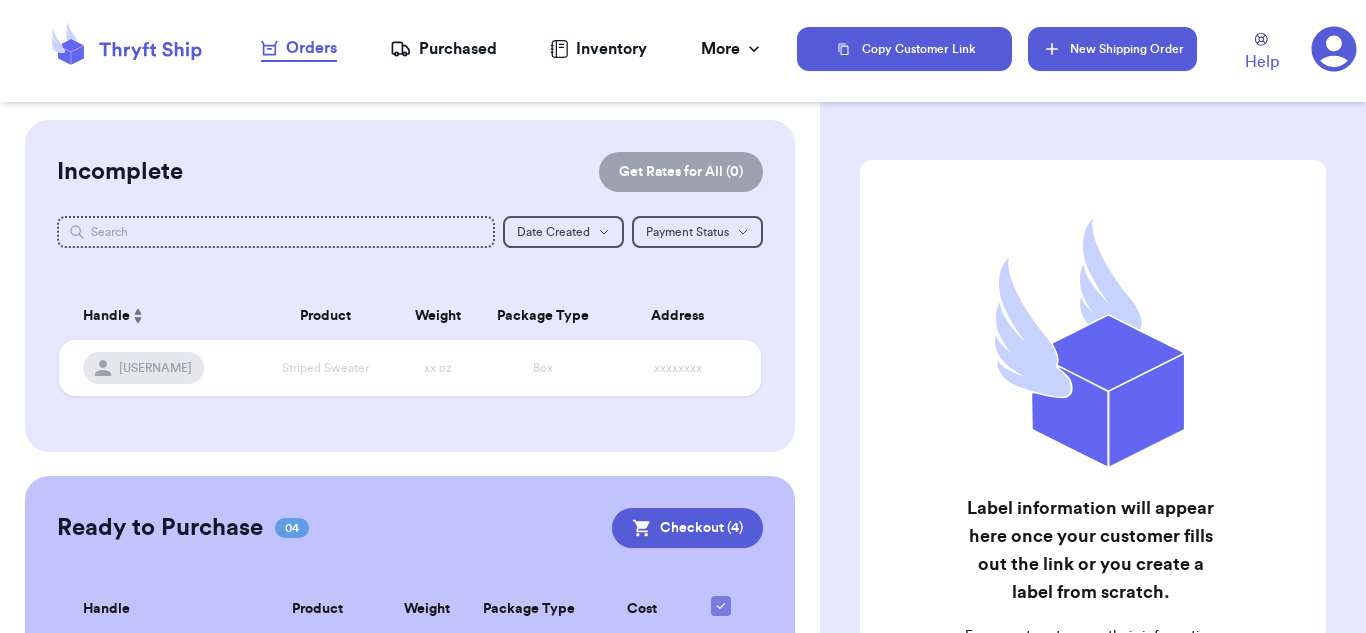 click on "New Shipping Order" at bounding box center (1112, 49) 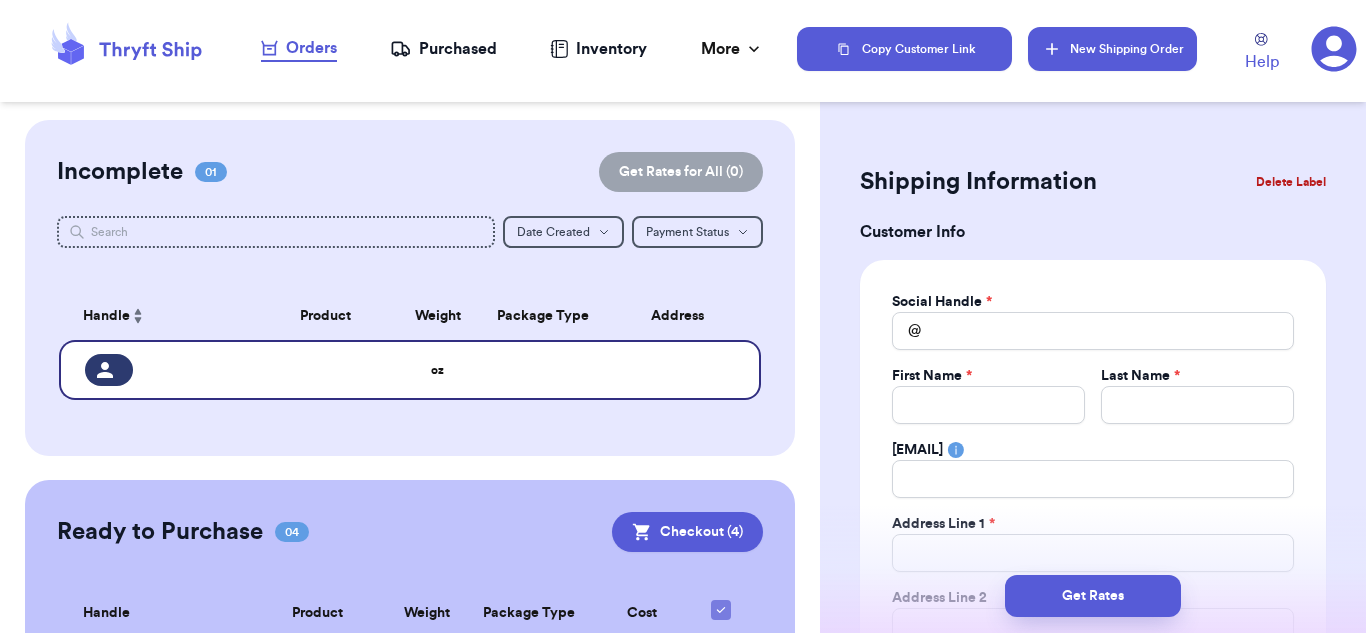 type 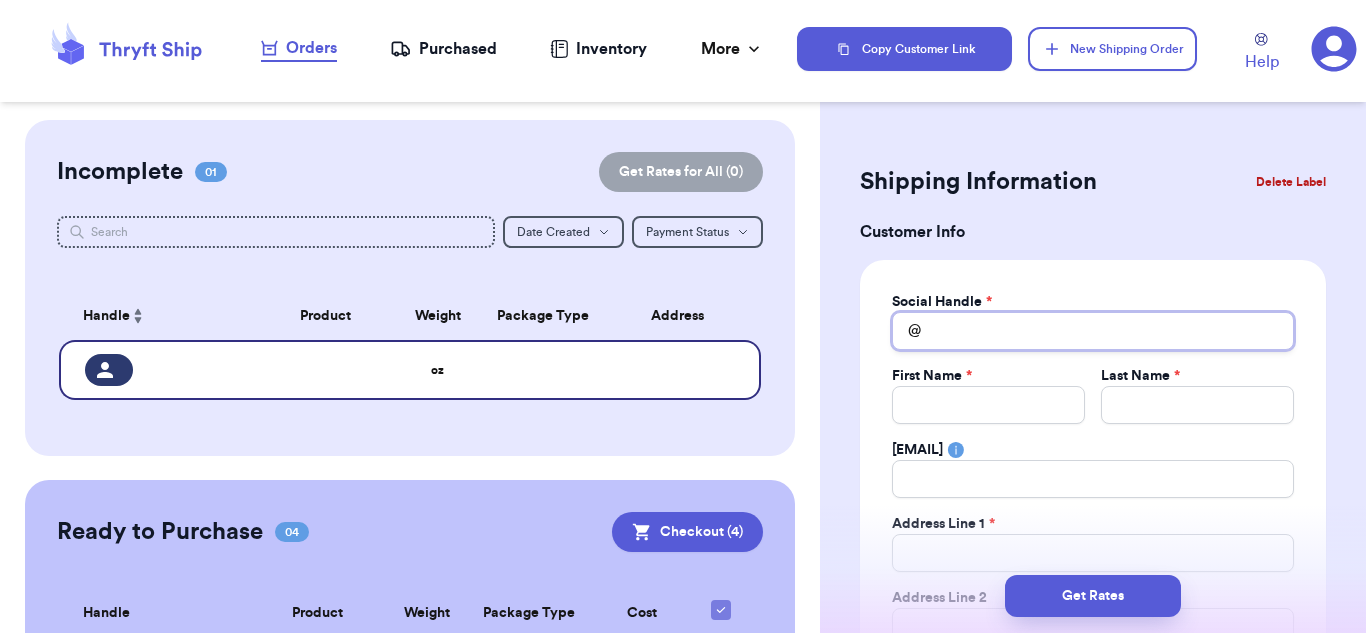 click on "Total Amount Paid" at bounding box center (1093, 331) 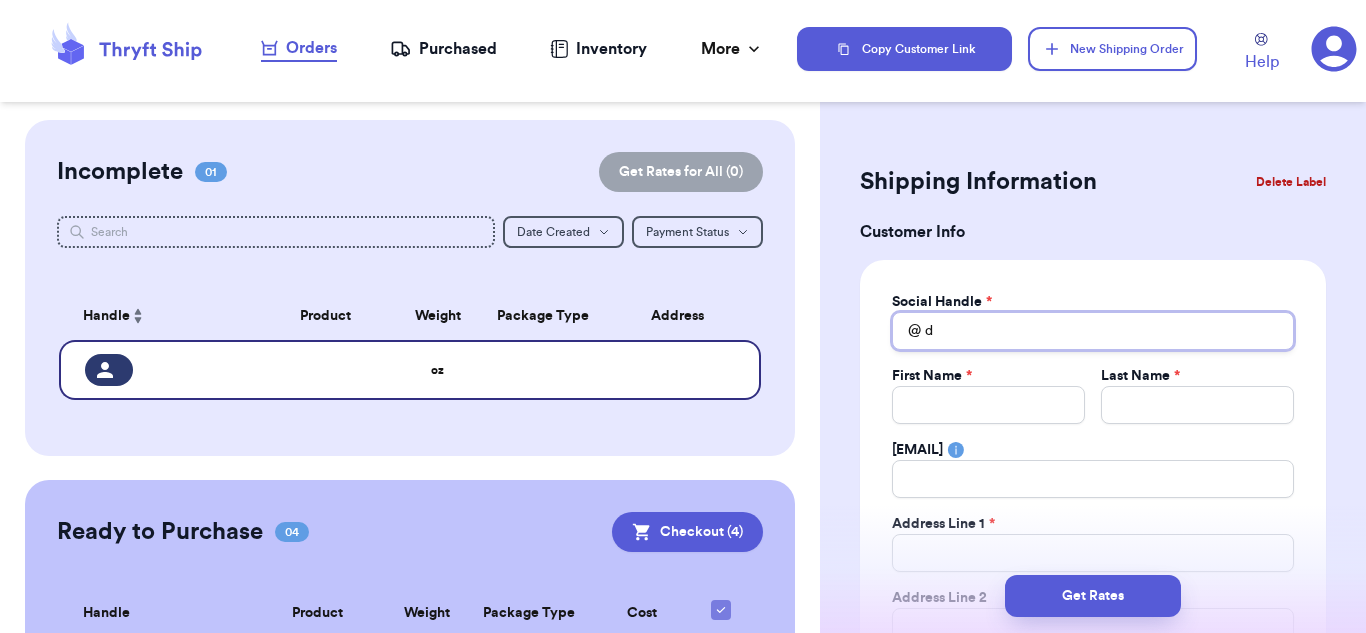 type 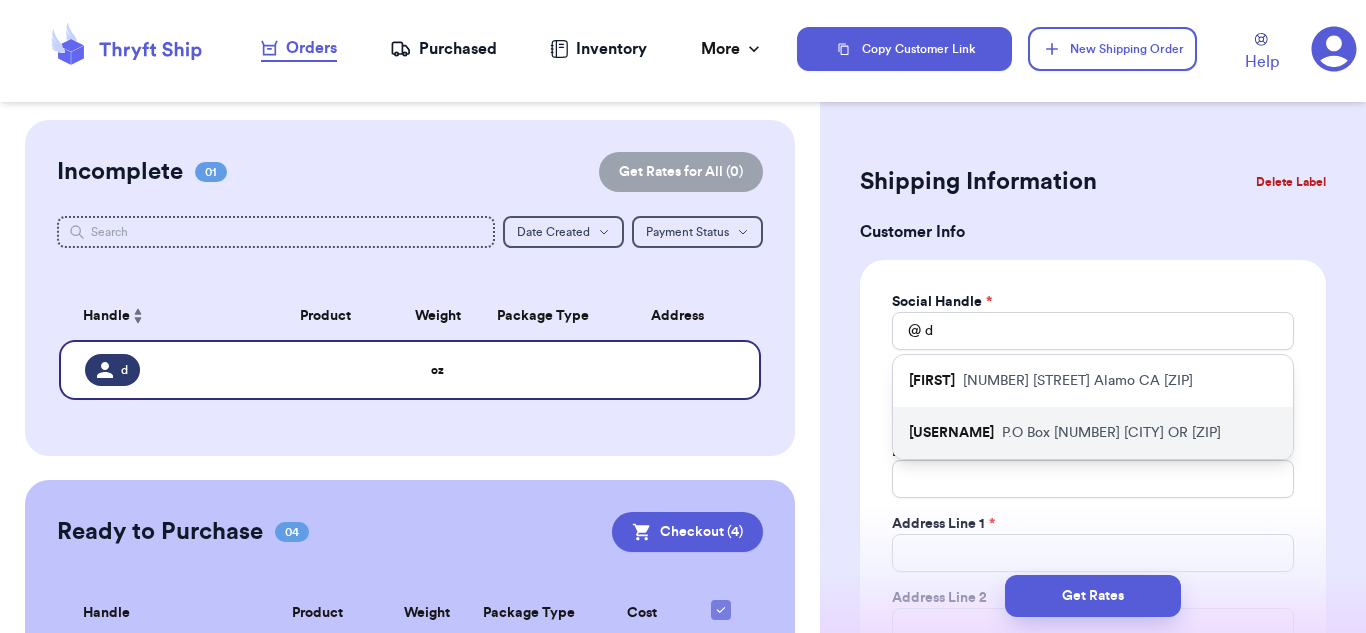 click on "P.O Box [NUMBER]    [CITY]    [STATE]   [ZIP]" at bounding box center [1111, 433] 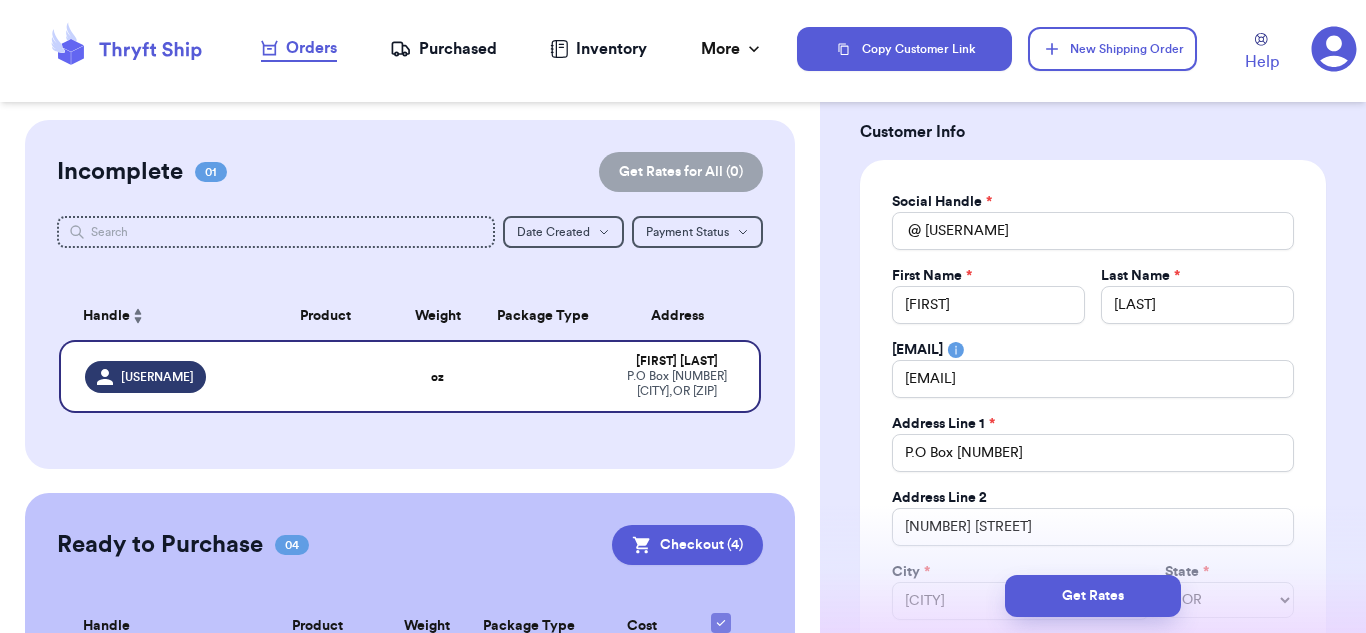 scroll, scrollTop: 400, scrollLeft: 0, axis: vertical 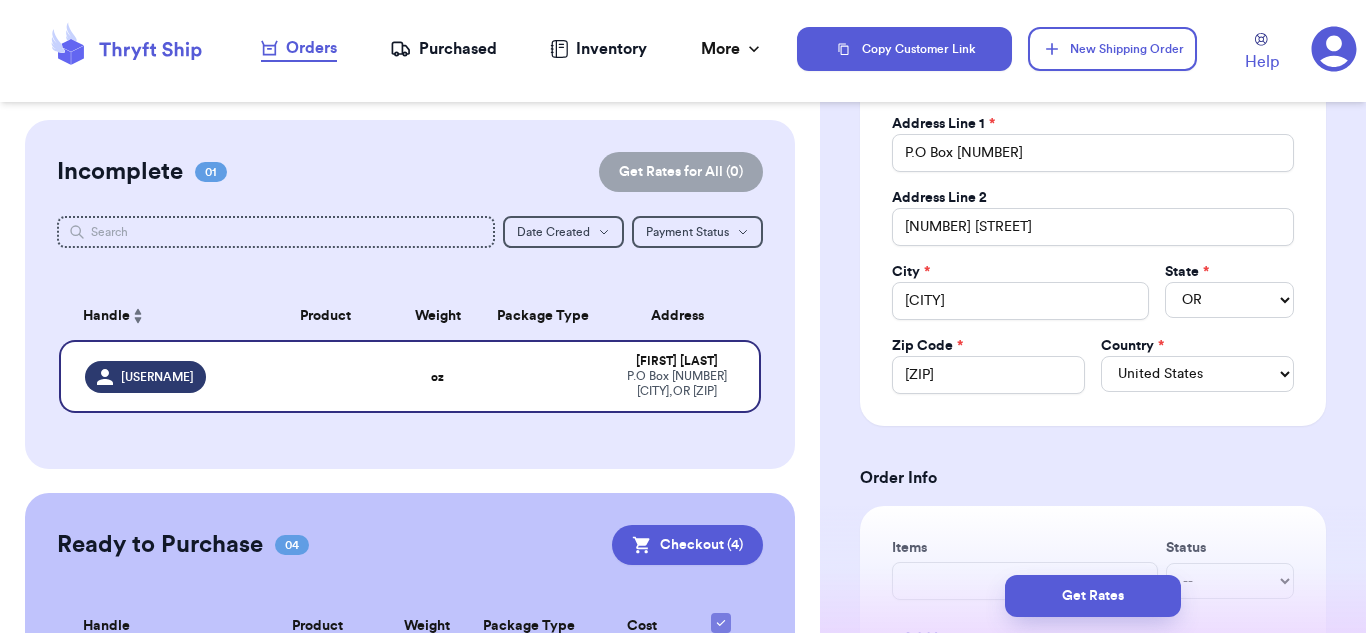 type 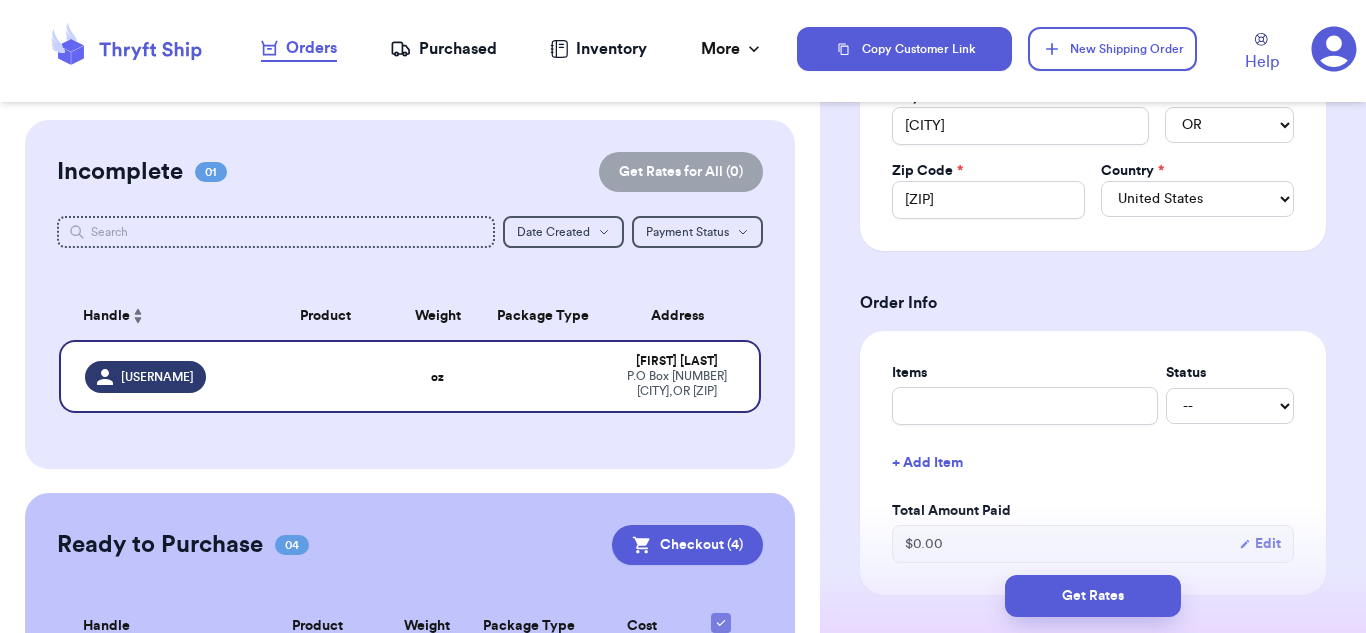 scroll, scrollTop: 700, scrollLeft: 0, axis: vertical 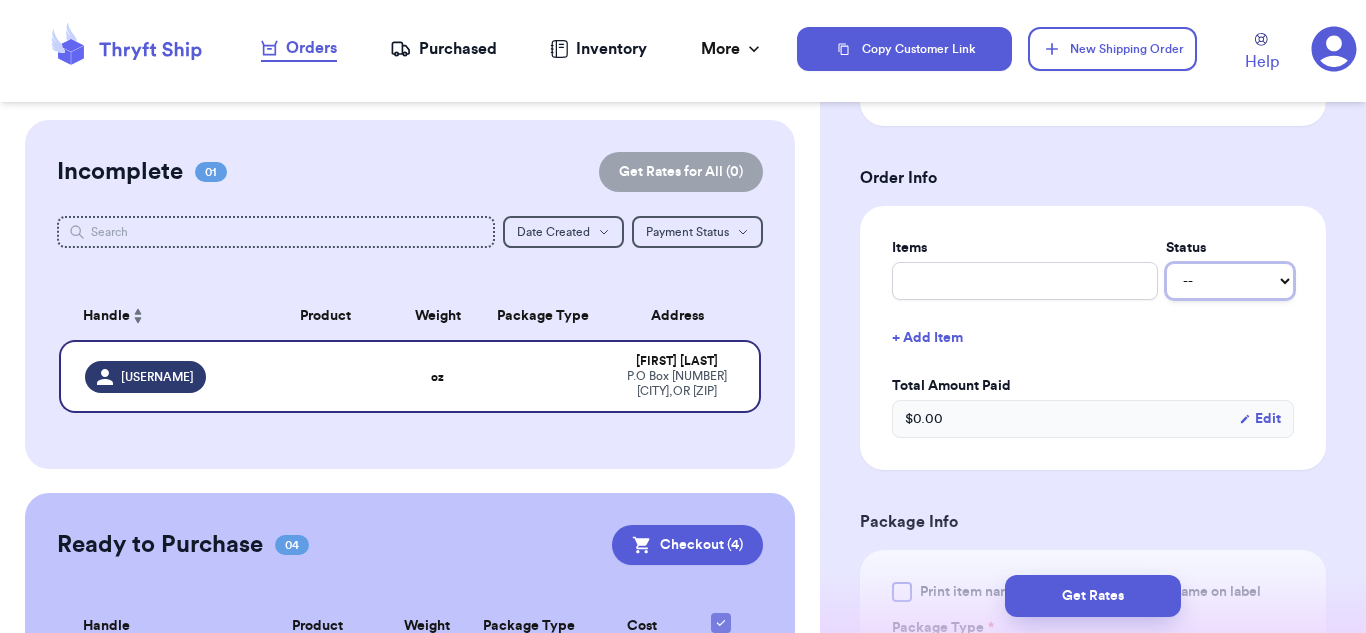 click on "-- Paid Owes" at bounding box center [1230, 281] 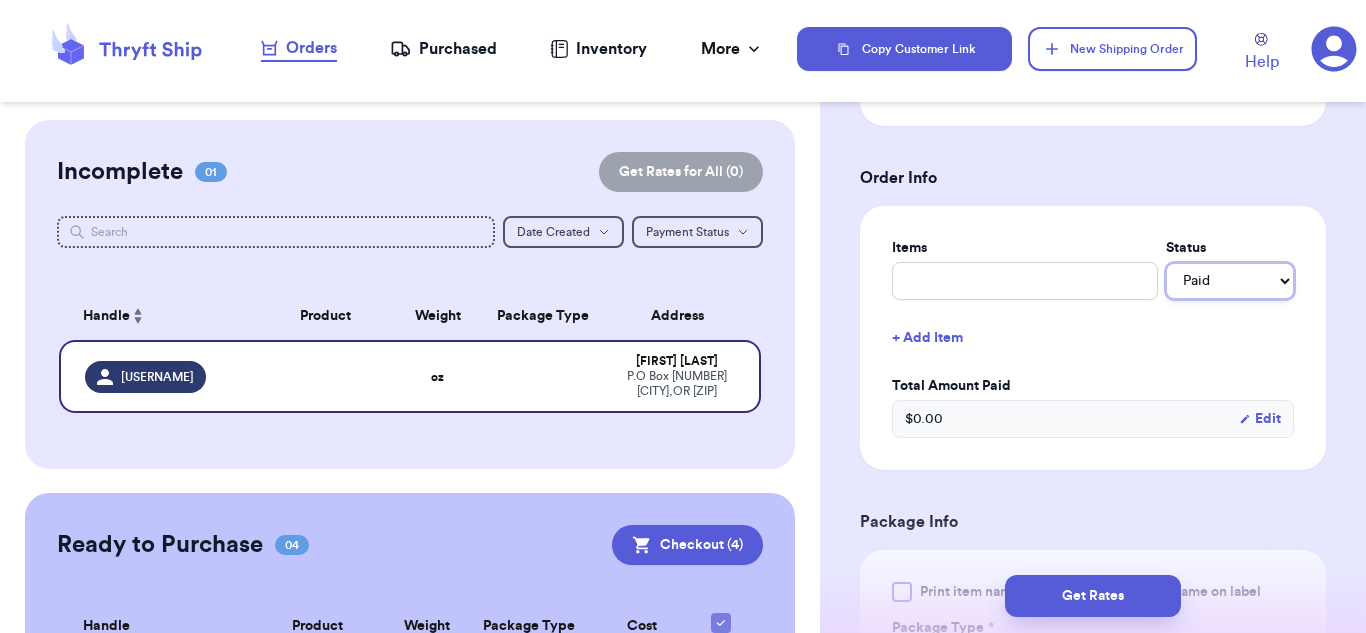 click on "-- Paid Owes" at bounding box center [1230, 281] 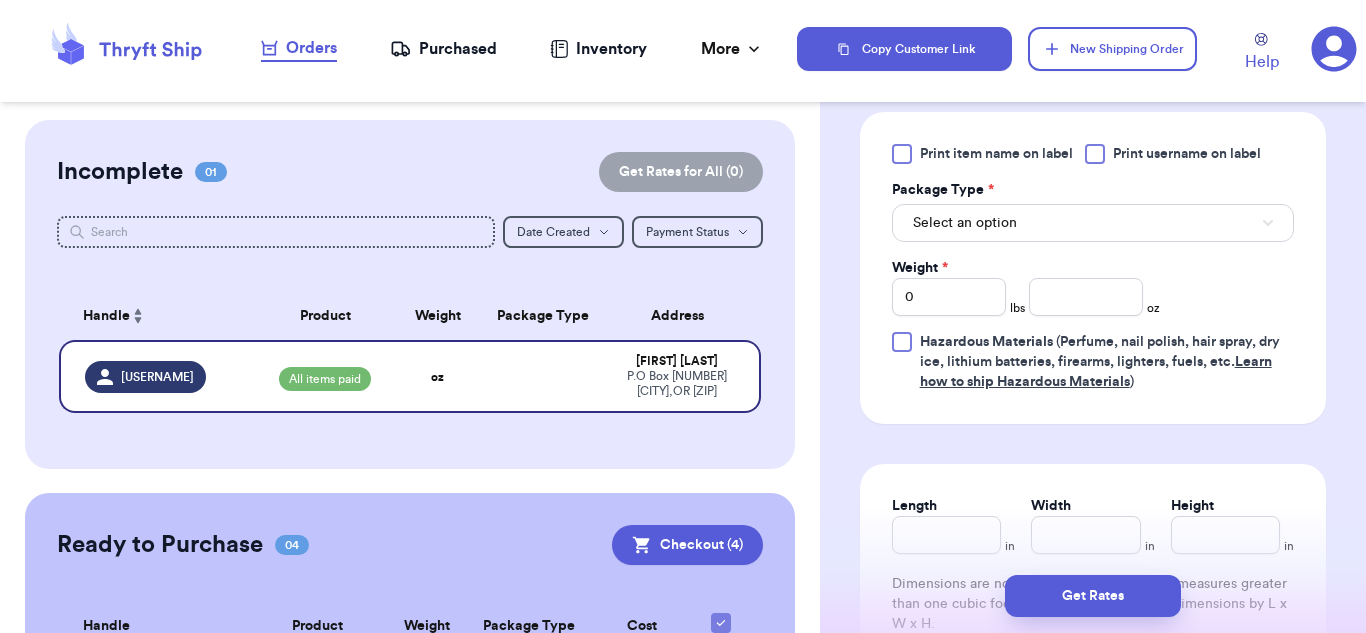 scroll, scrollTop: 1200, scrollLeft: 0, axis: vertical 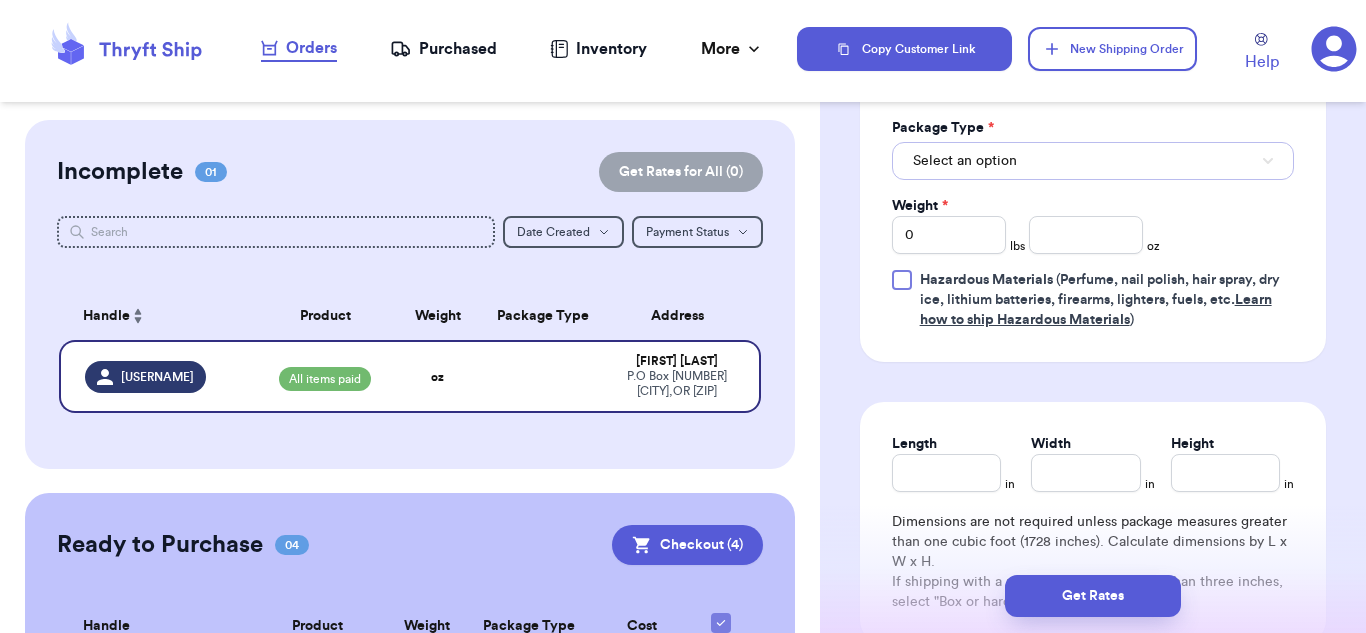 click on "Select an option" at bounding box center [1093, 161] 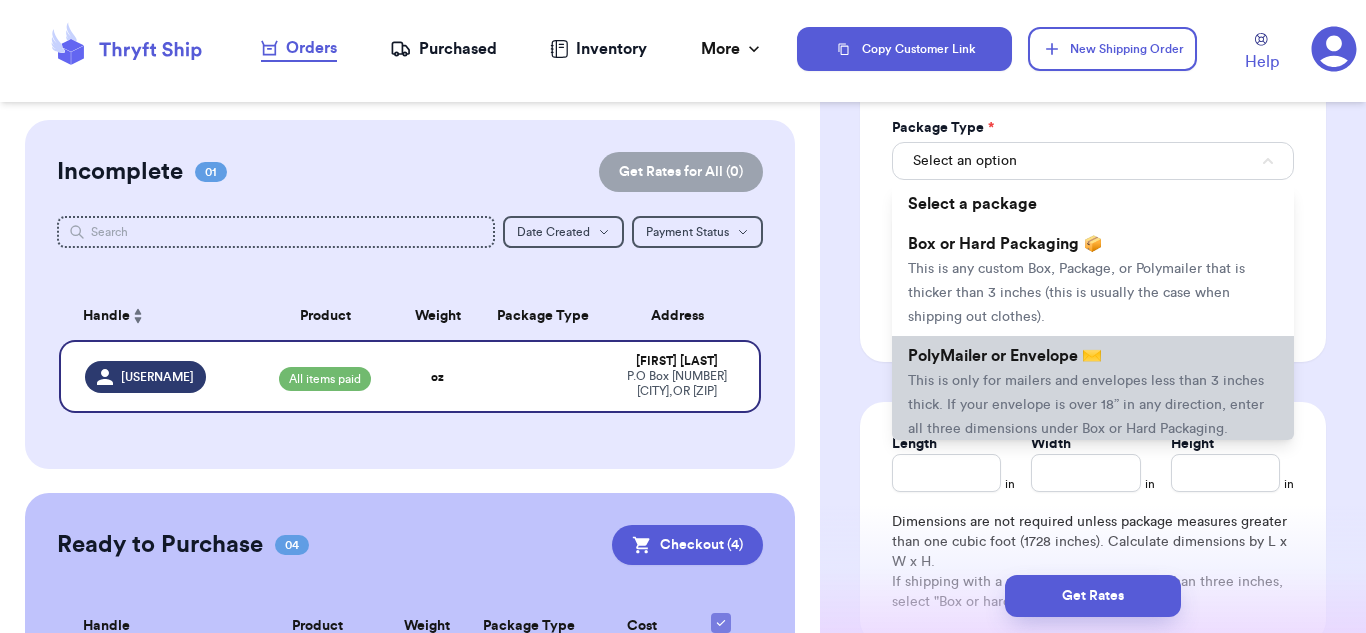 click on "This is only for mailers and envelopes less than 3 inches thick. If your envelope is over 18” in any direction, enter all three dimensions under Box or Hard Packaging." at bounding box center [1086, 405] 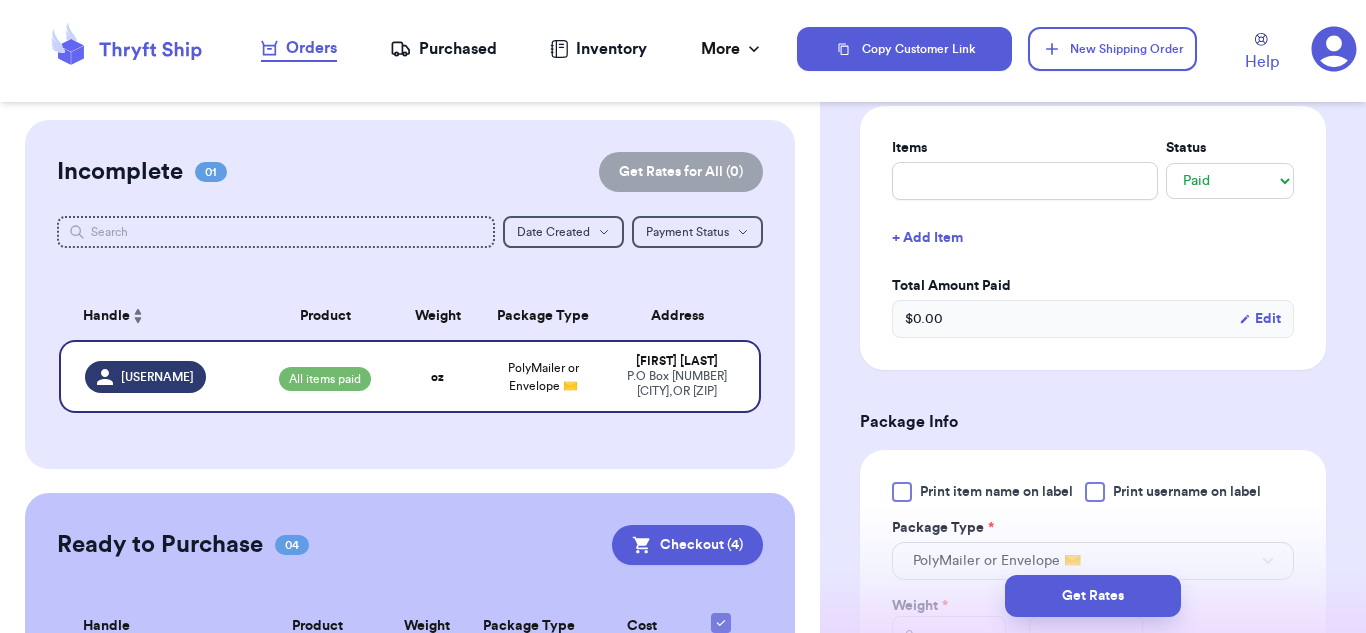 scroll, scrollTop: 600, scrollLeft: 0, axis: vertical 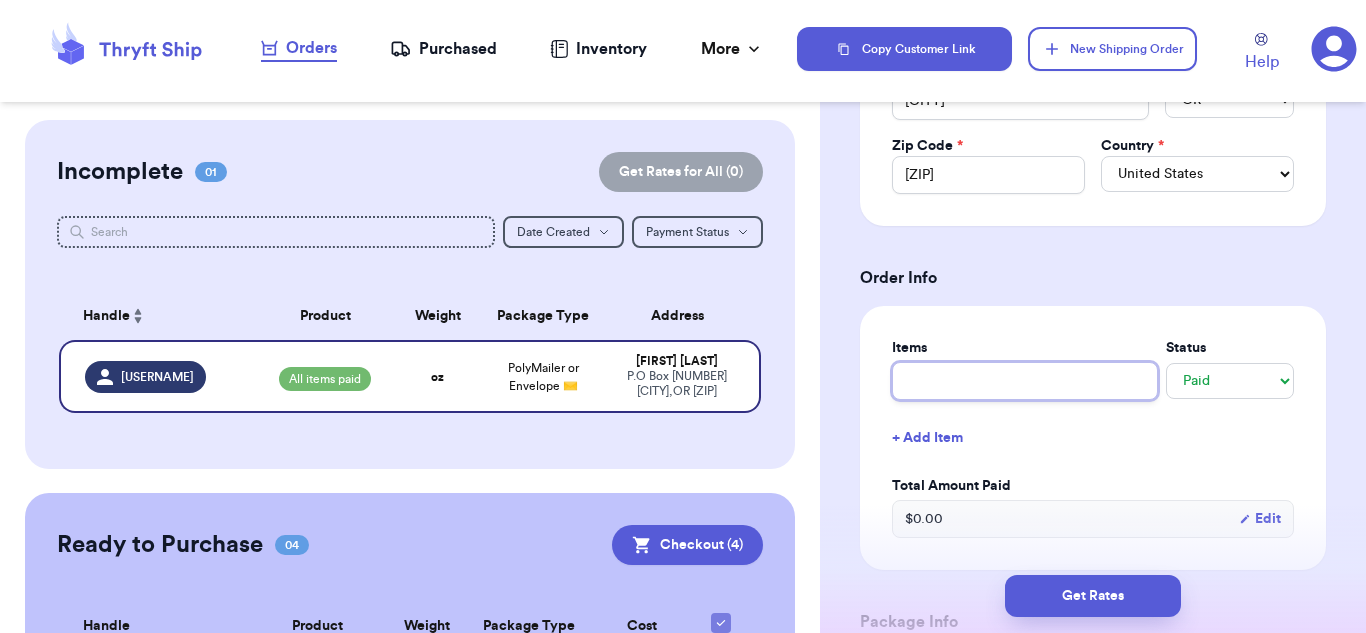 click at bounding box center (1025, 381) 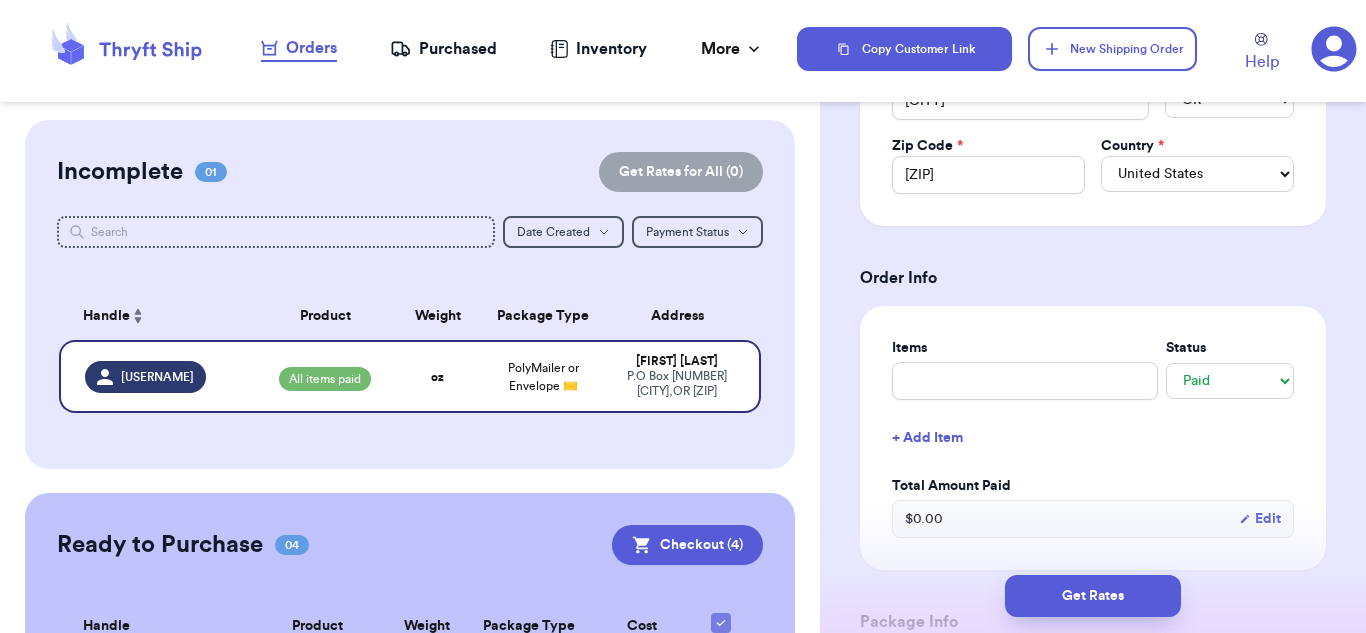 click on "Shipping Information Delete Label Customer Info Social Handle * @ [USERNAME] First Name * [FIRST] Last Name * [LAST] Email [EMAIL] Address Line 1 * P.O Box [NUMBER] Address Line 2 [NUMBER] [STREET] City * [CITY] State * [STATE] AL AK AZ AR CA CO CT DE DC FL GA HI ID IL IN IA KS KY LA ME MD MA MI MN MS MO MT NE NV NH NJ NM NY NC ND OH OK OR PA RI SC SD TN TX UT VT VA WA WV WI WY AA AE AP AS GU MP PR VI Zip Code * [ZIP] Country * United States Canada Australia Order Info Items Status -- Paid Owes + Add Item Total Amount Paid $ 0.00 Edit Package Info Print item on label Print username on label Package Type * PolyMailer or Envelope ✉️ Weight * 0 lbs oz Hazardous Materials   (Perfume, nail polish, hair spray, dry ice, lithium batteries, firearms, lighters, fuels, etc.  Learn how to ship Hazardous Materials ) Length in Width in Dimensions are not required unless package measures greater than one cubic foot (1728 inches). Calculate dimensions by L x W x H. Additional Features (Media Mail)" at bounding box center [1093, 454] 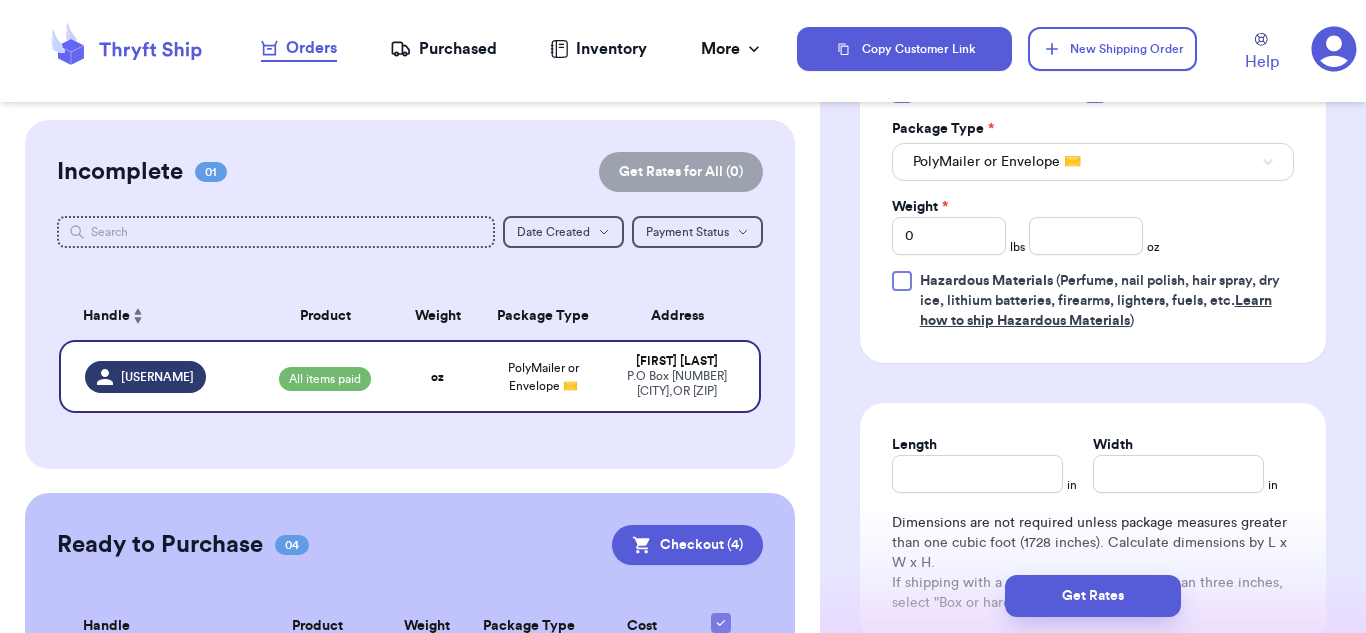 scroll, scrollTop: 1200, scrollLeft: 0, axis: vertical 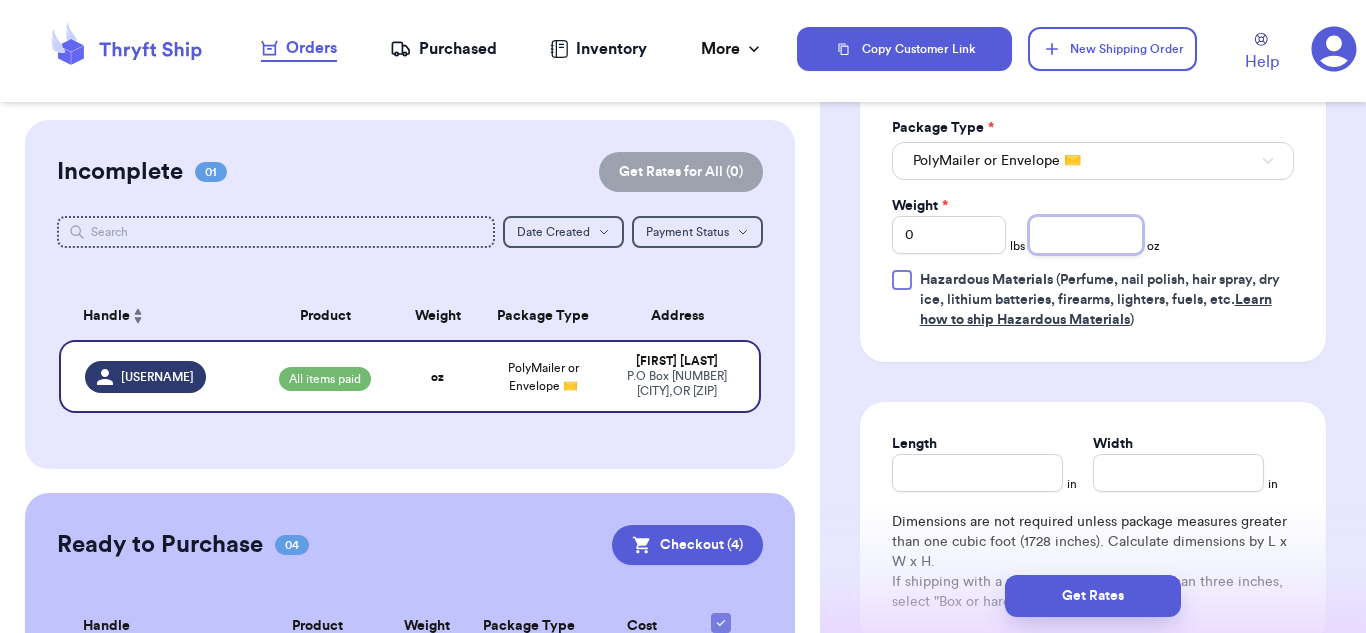 click at bounding box center [1086, 235] 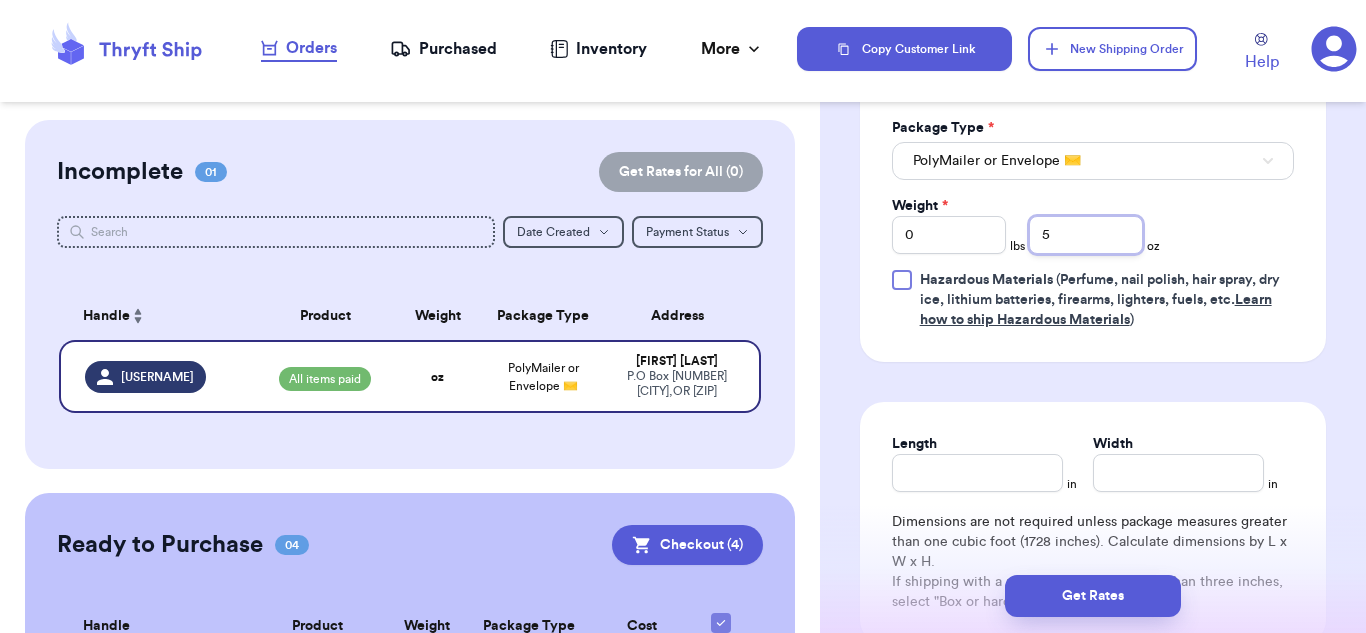 scroll, scrollTop: 1300, scrollLeft: 0, axis: vertical 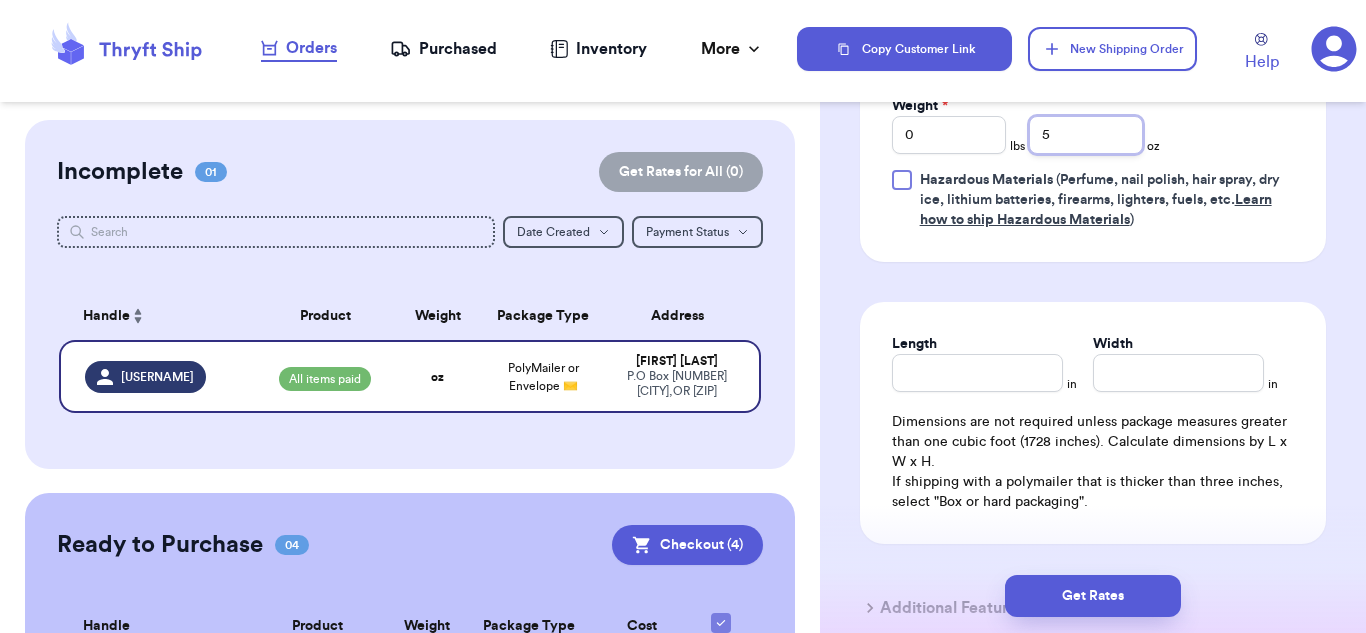 type on "5" 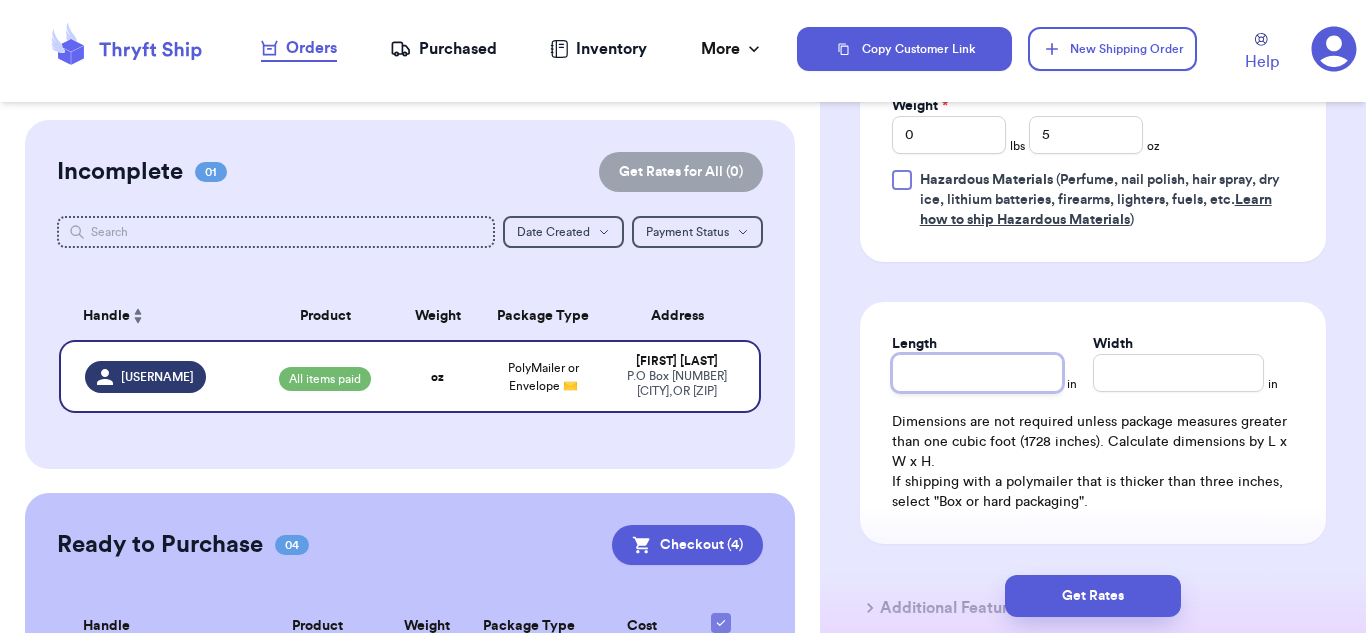 click on "Length" at bounding box center [977, 373] 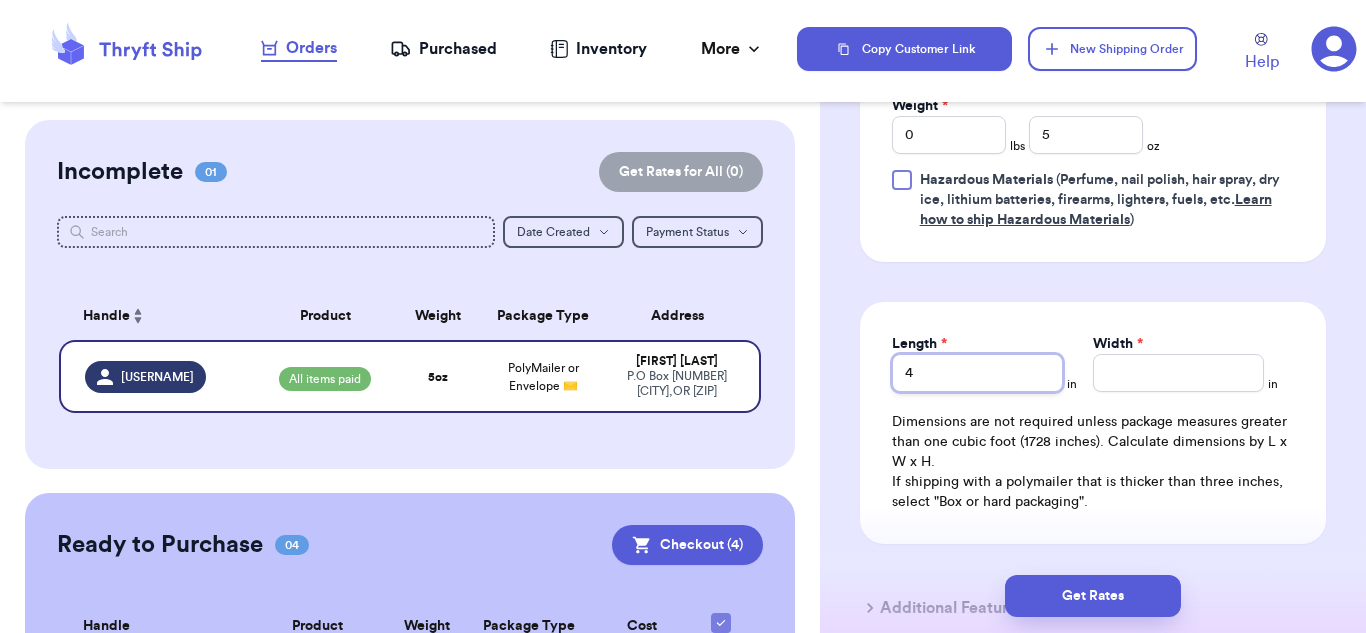 type on "4" 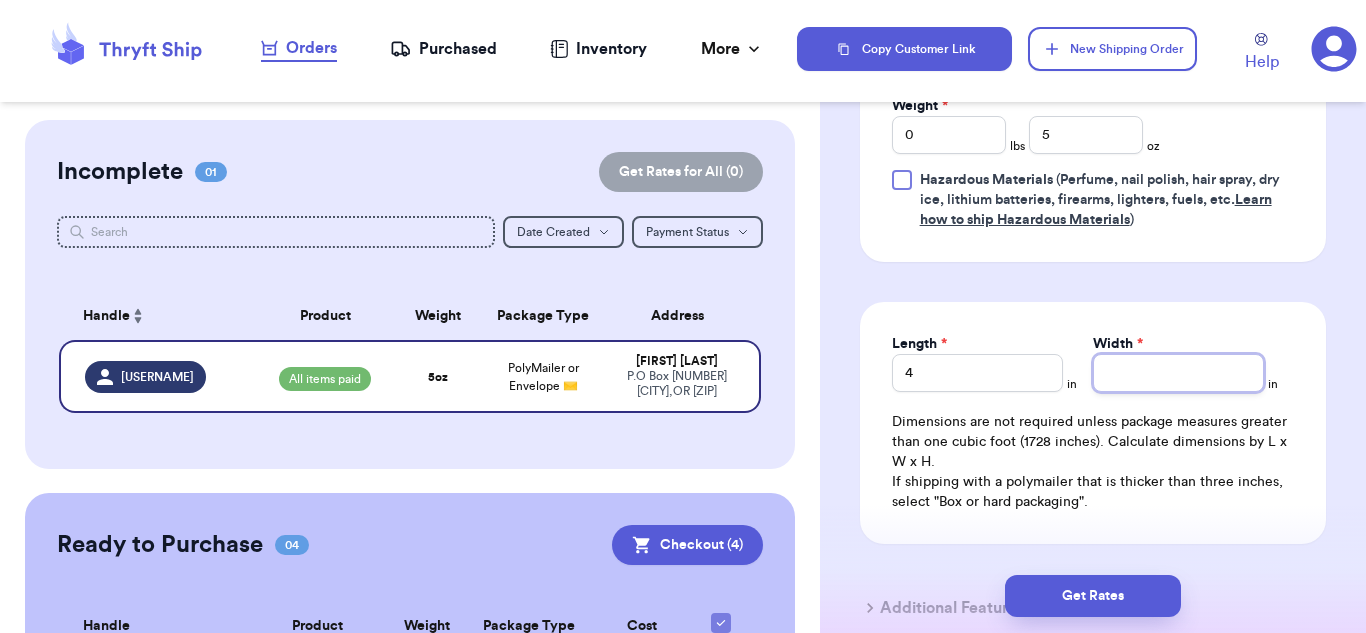 click on "Width *" at bounding box center (1178, 373) 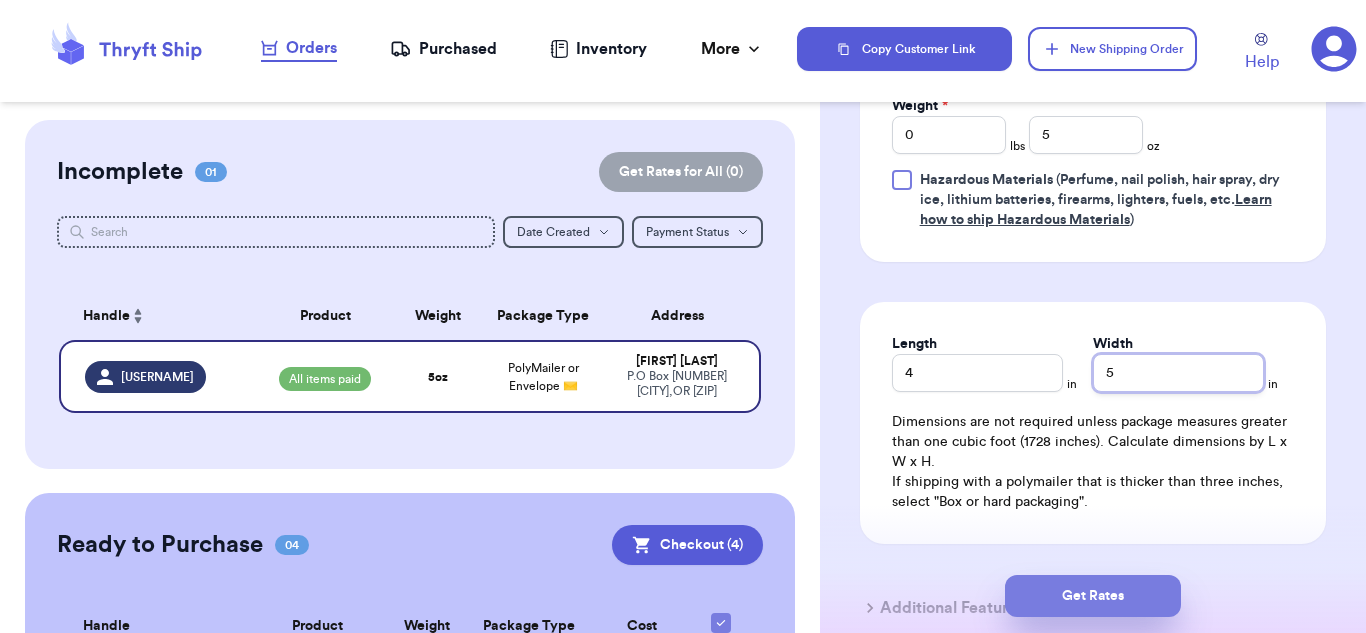 type on "5" 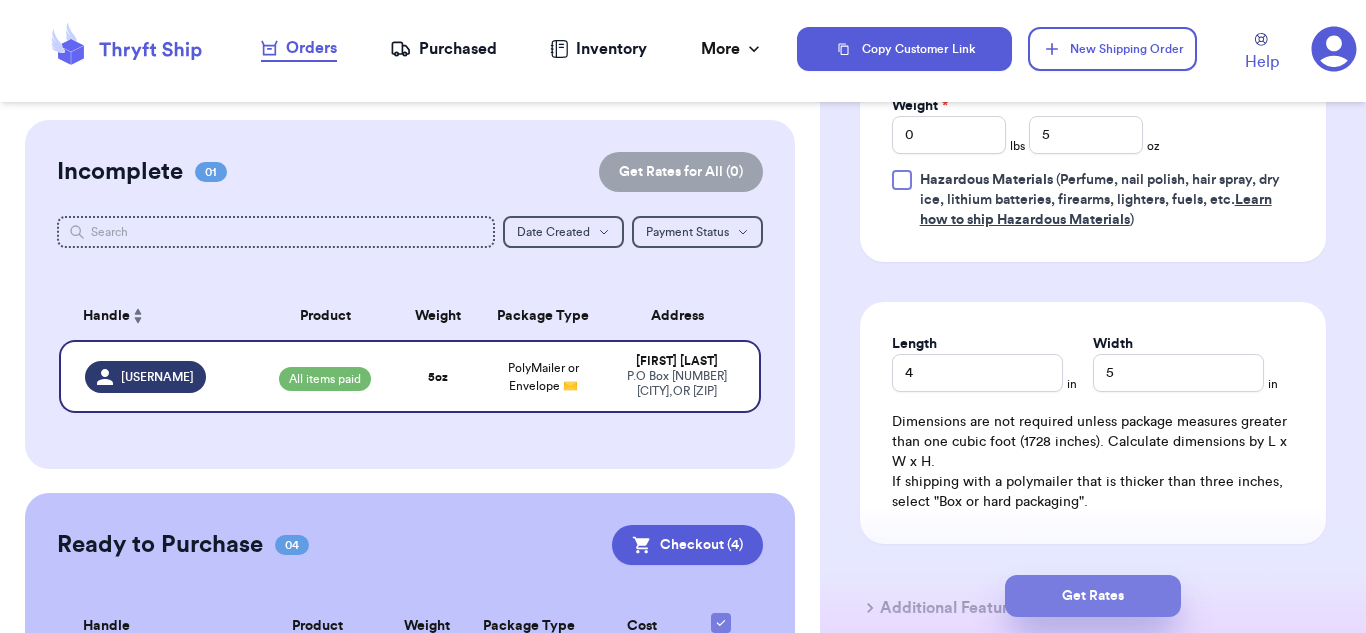 click on "Get Rates" at bounding box center (1093, 596) 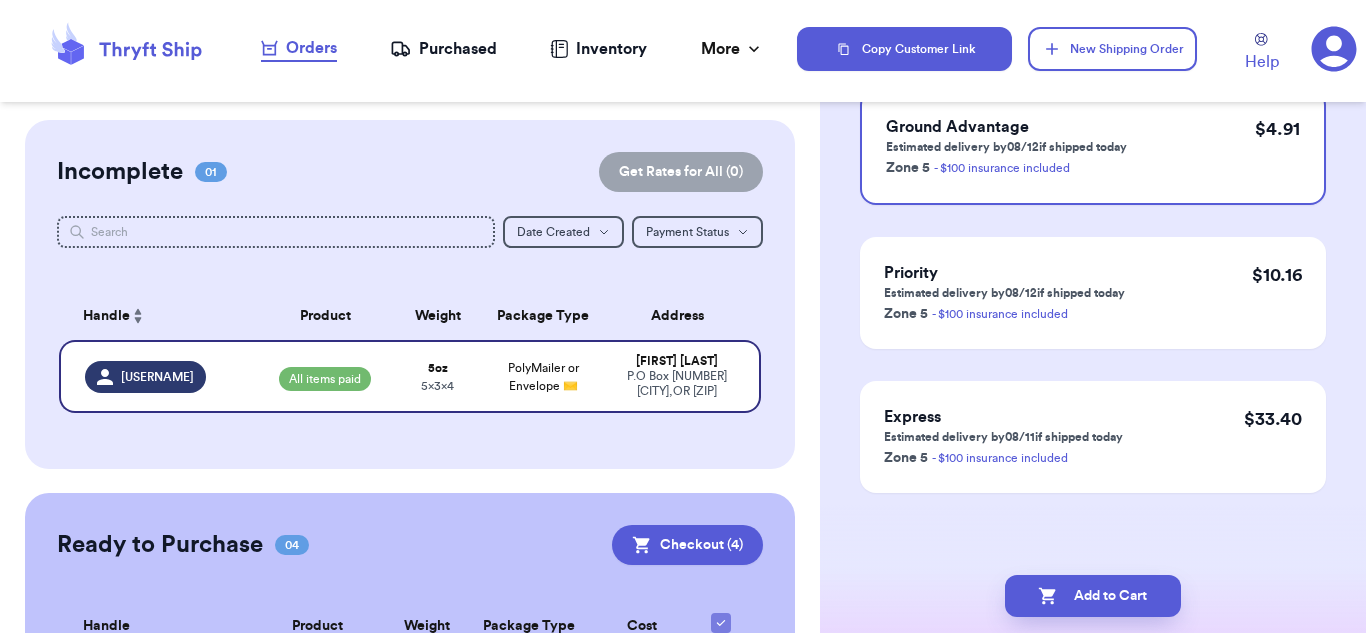 scroll, scrollTop: 0, scrollLeft: 0, axis: both 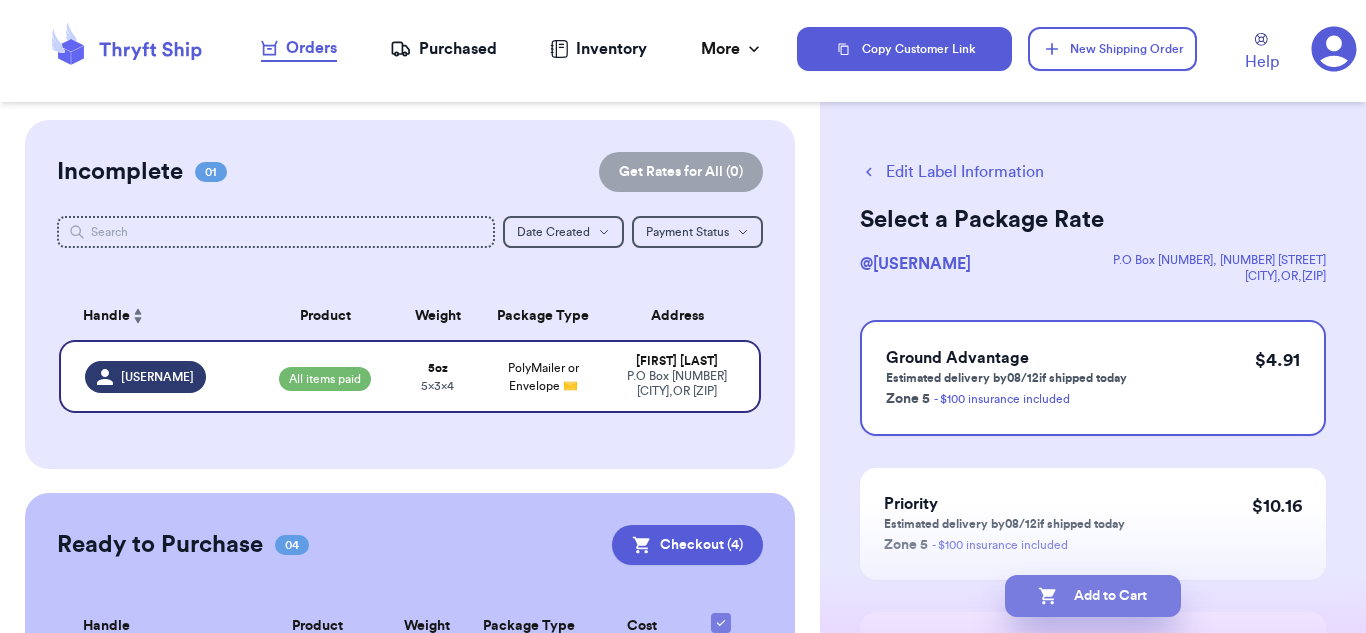 click on "Add to Cart" at bounding box center [1093, 596] 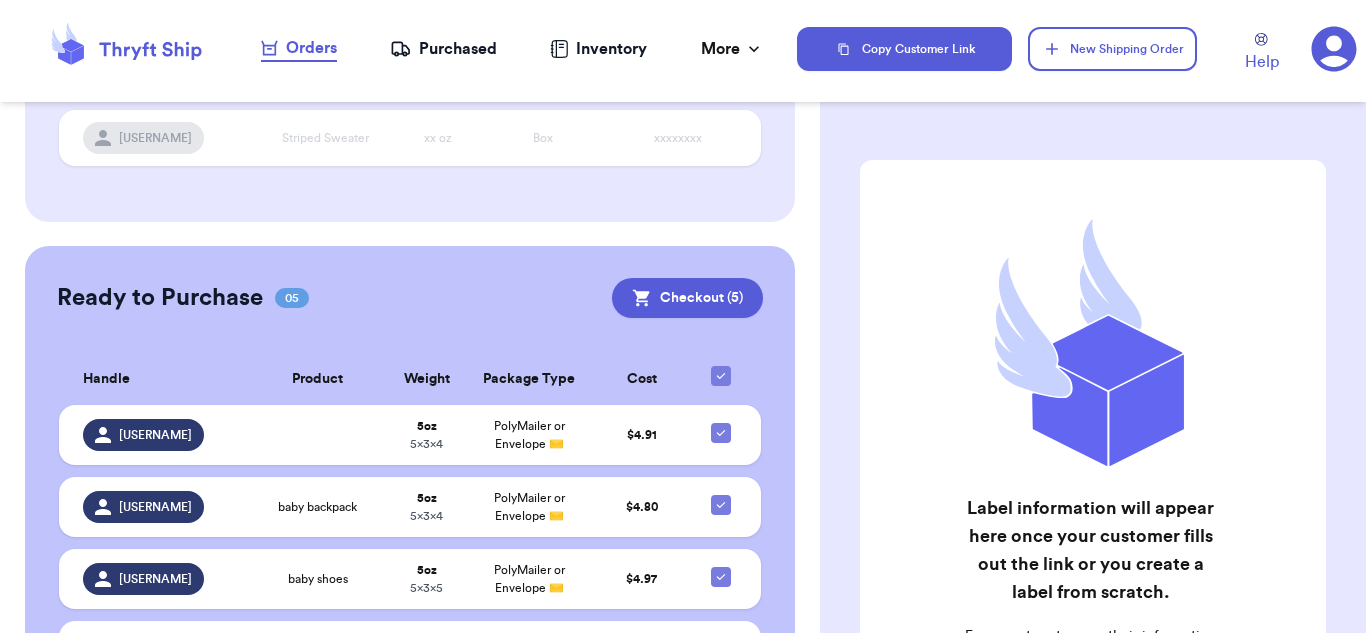 scroll, scrollTop: 430, scrollLeft: 0, axis: vertical 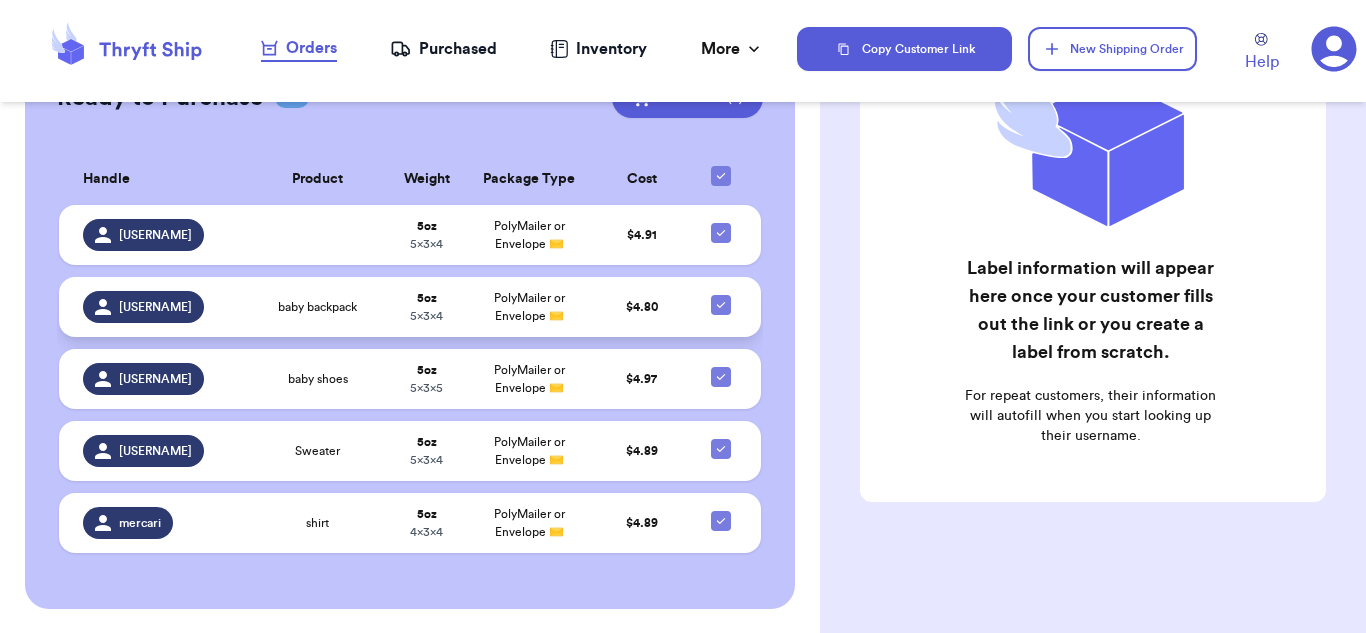 click 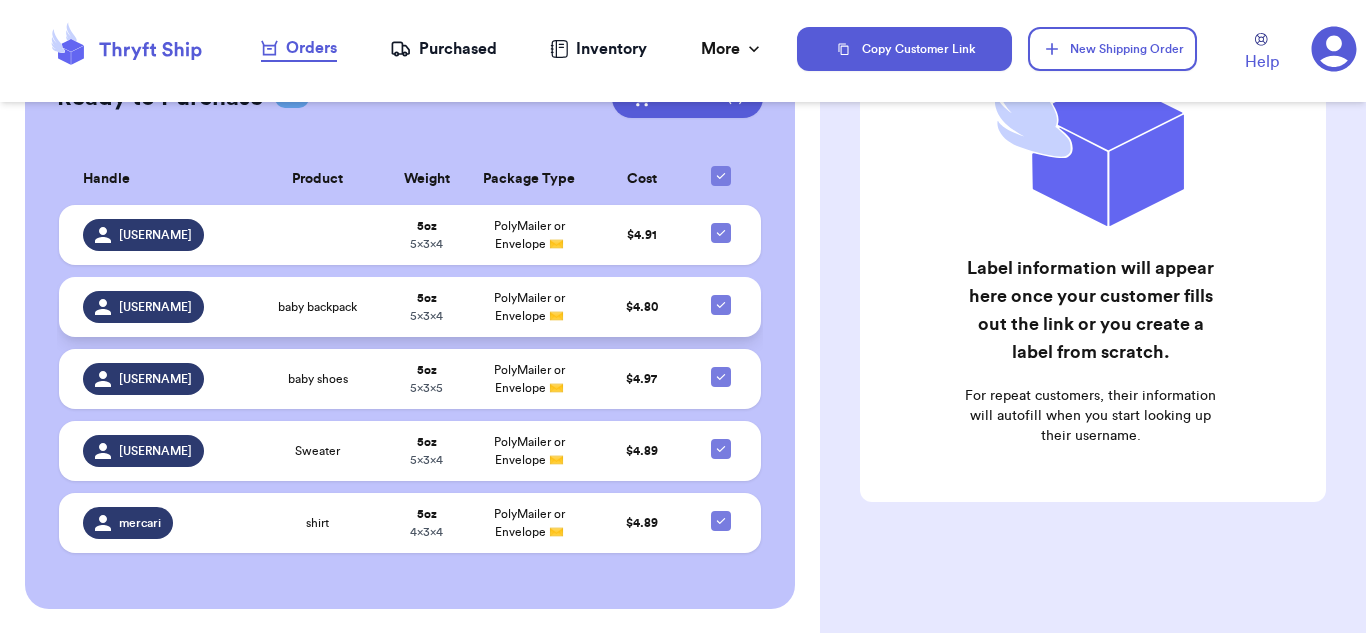 click at bounding box center [720, 294] 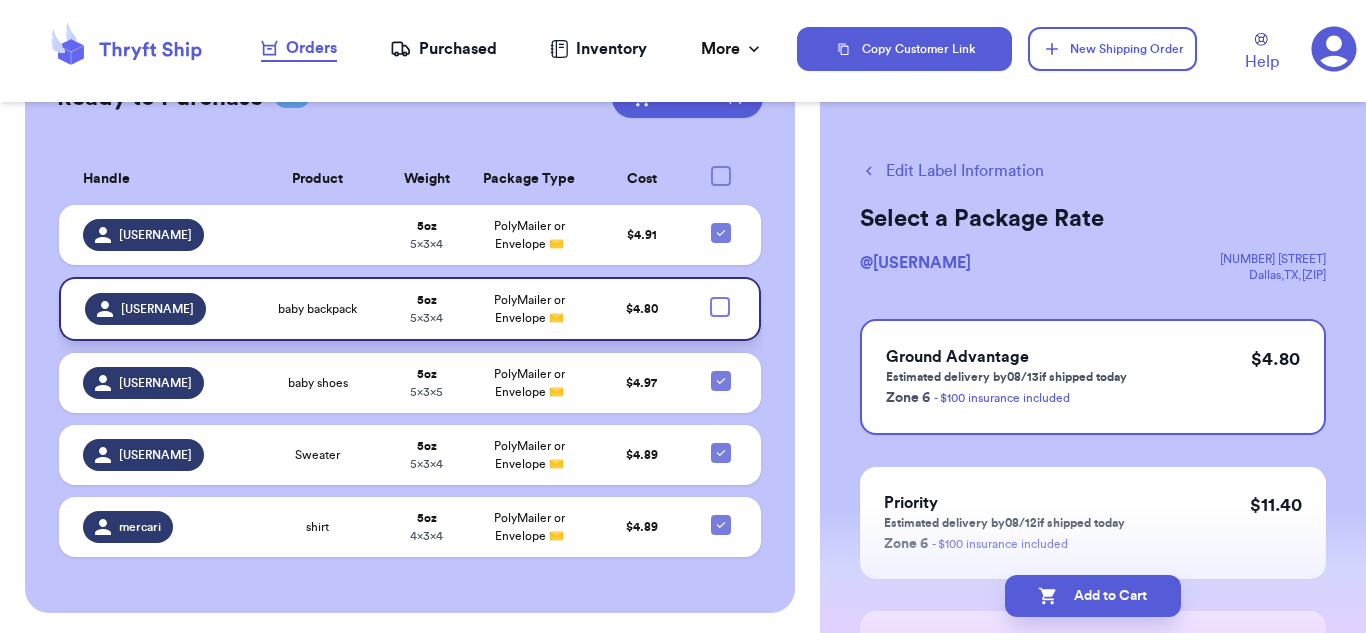 scroll, scrollTop: 0, scrollLeft: 0, axis: both 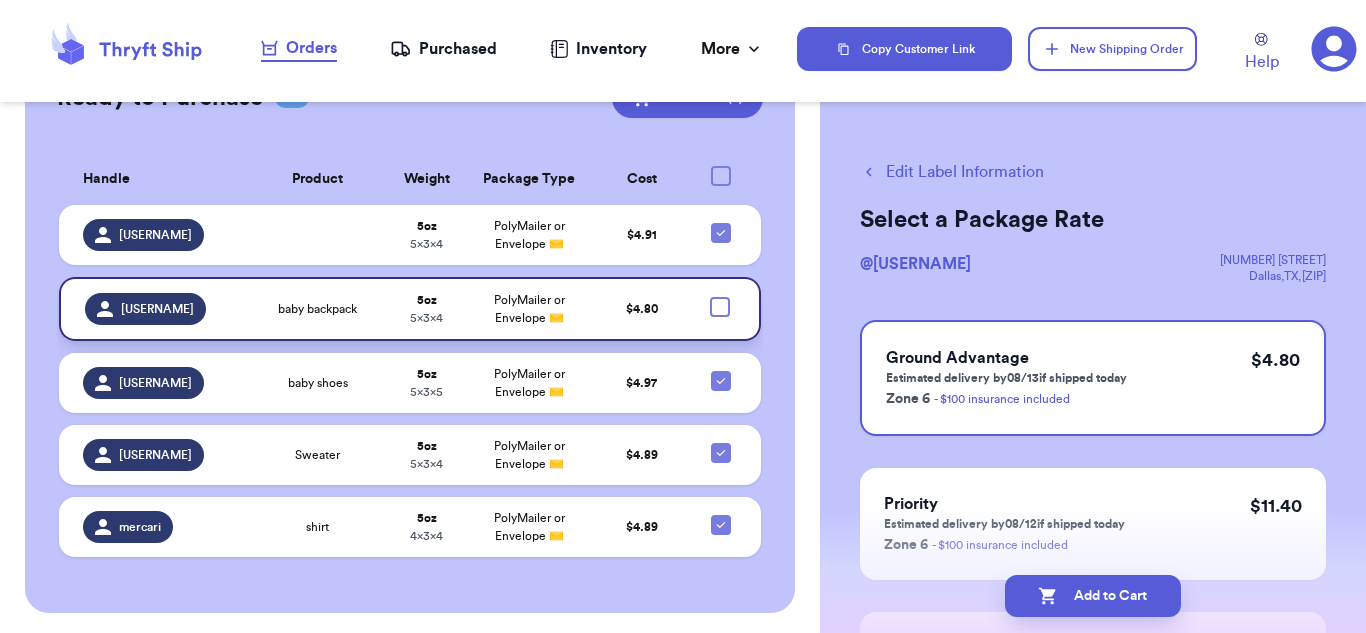 click on "Edit Label Information" at bounding box center [952, 172] 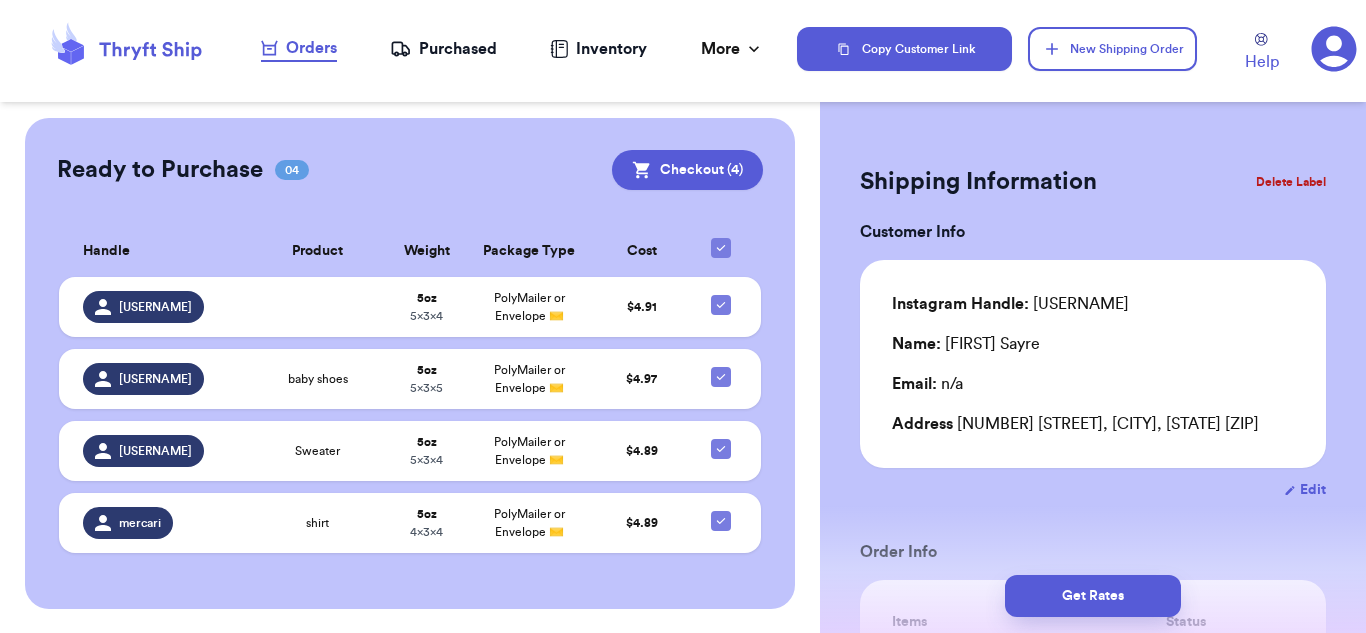 scroll, scrollTop: 390, scrollLeft: 0, axis: vertical 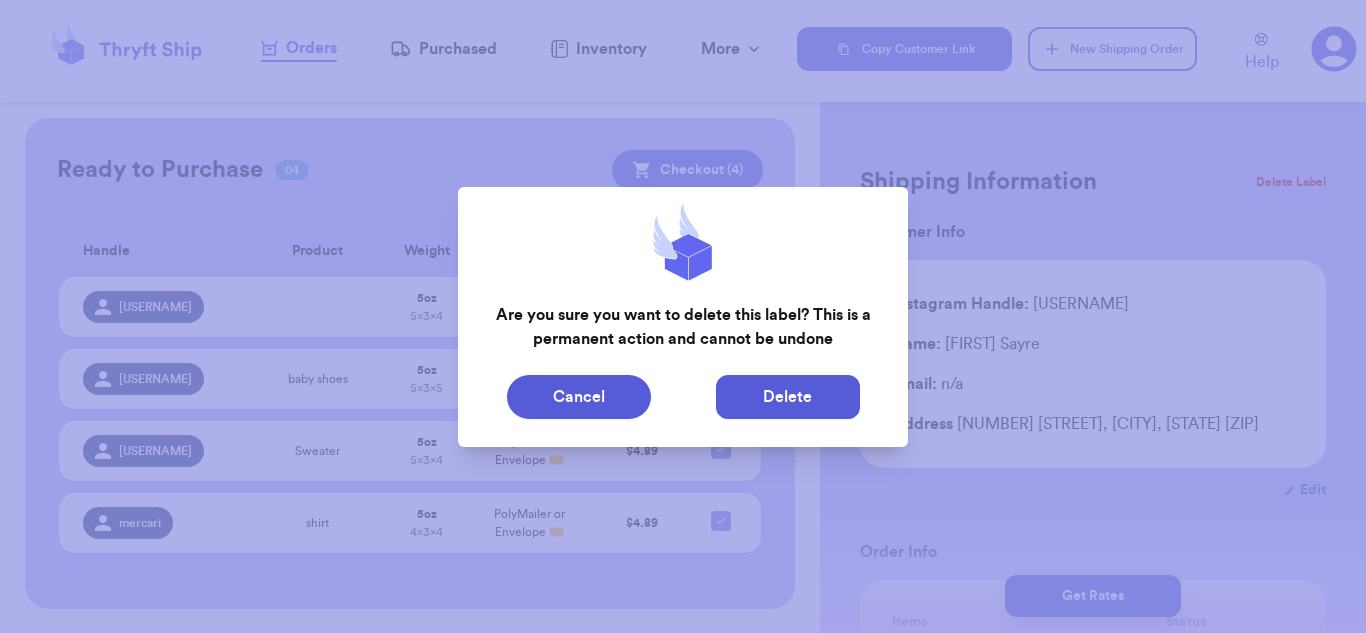 click on "Delete" at bounding box center [788, 397] 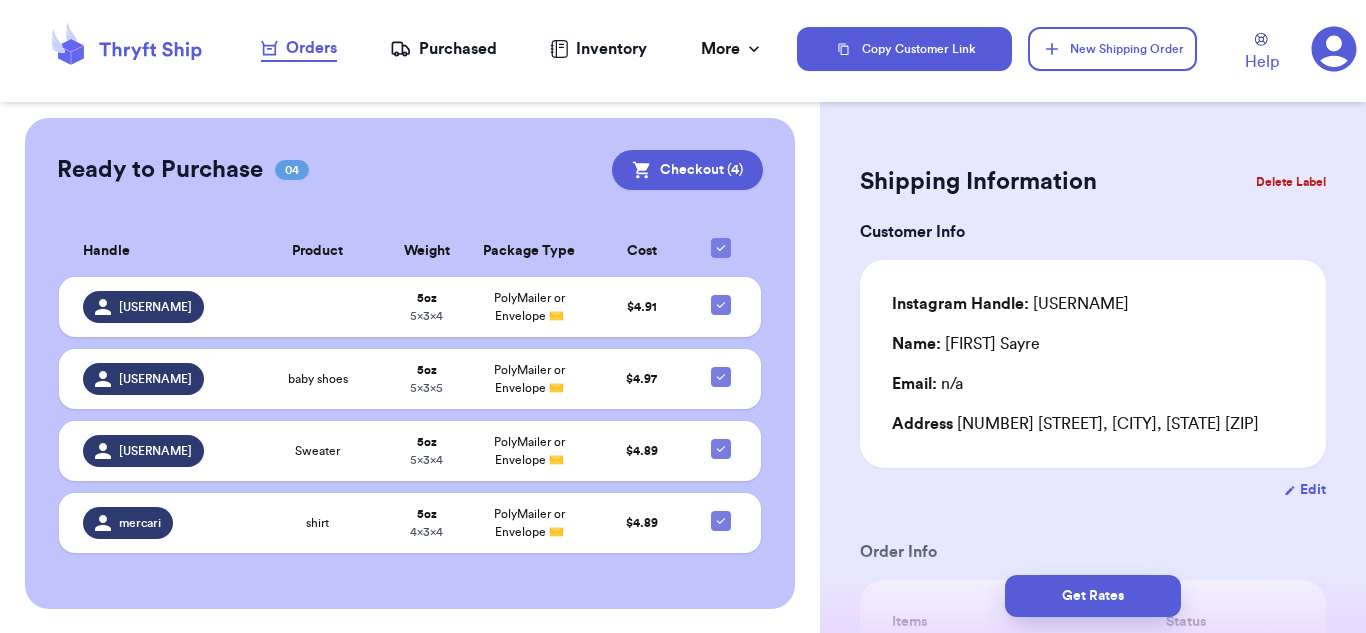 scroll, scrollTop: 358, scrollLeft: 0, axis: vertical 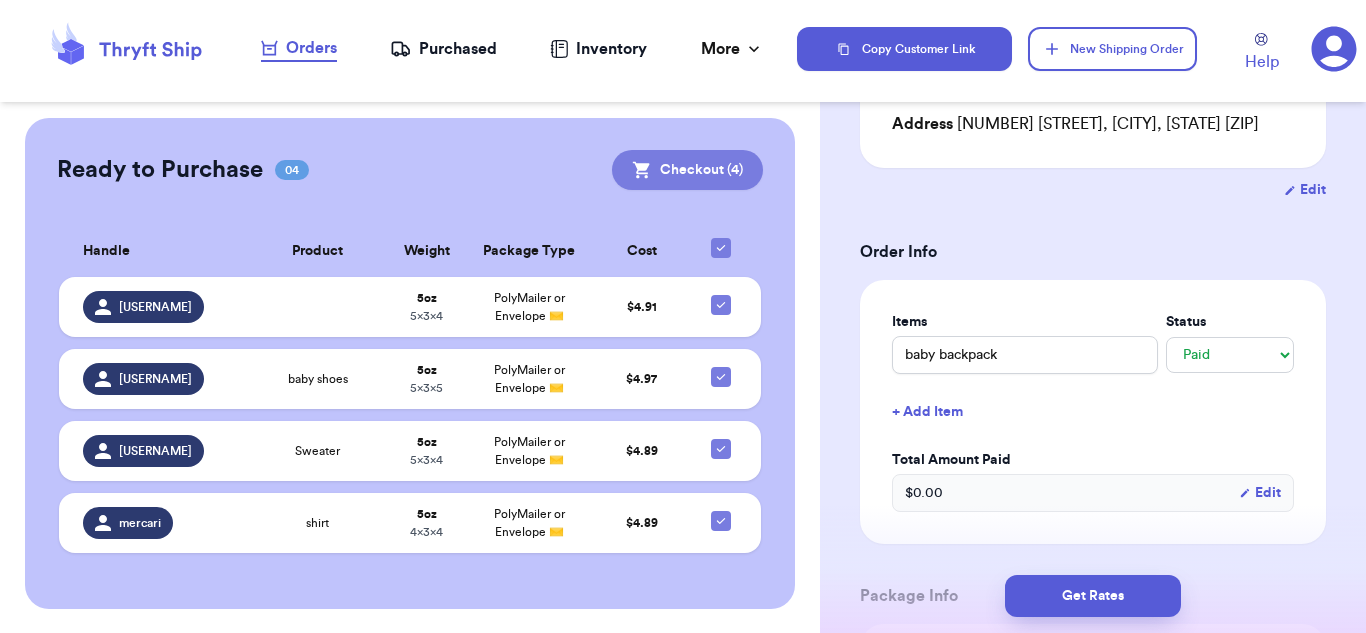 click on "Checkout ( 4 )" at bounding box center [687, 170] 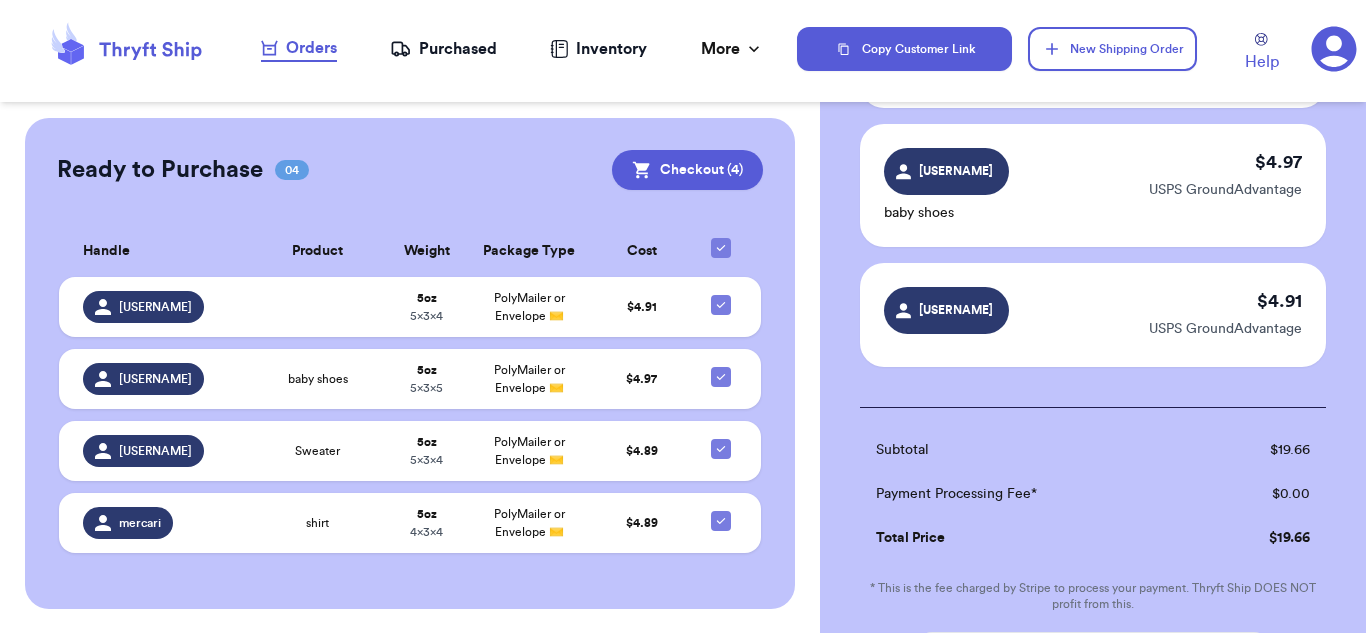 scroll, scrollTop: 500, scrollLeft: 0, axis: vertical 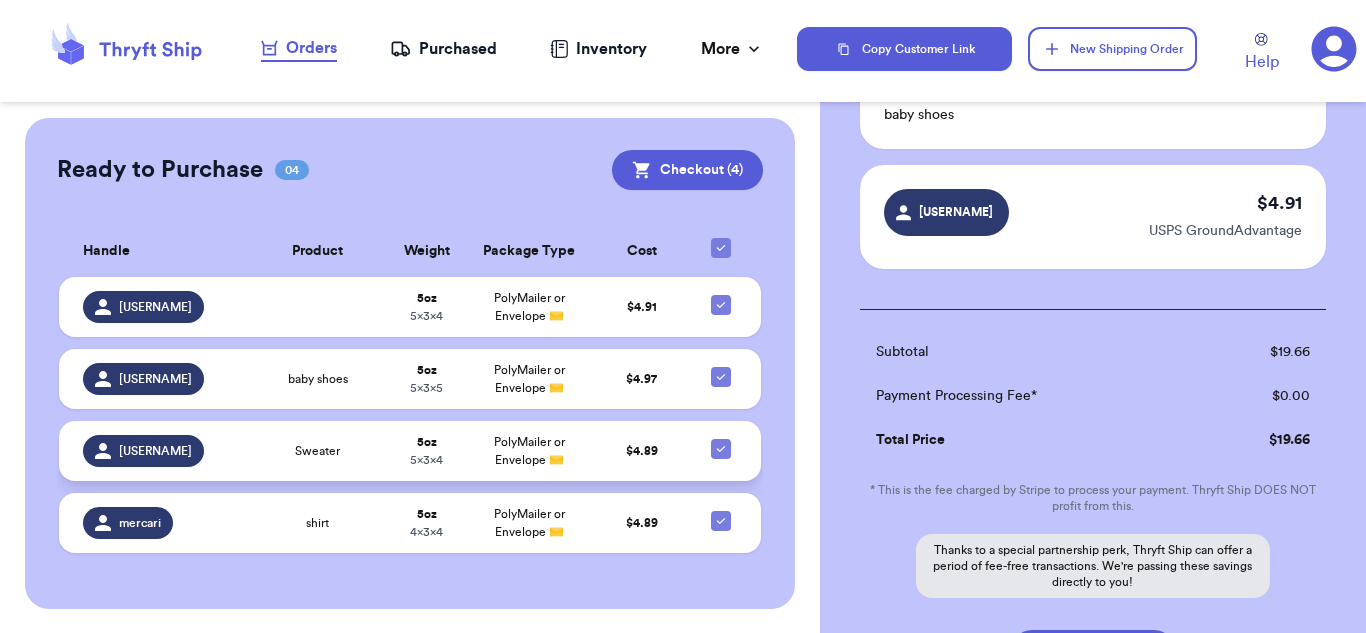 click 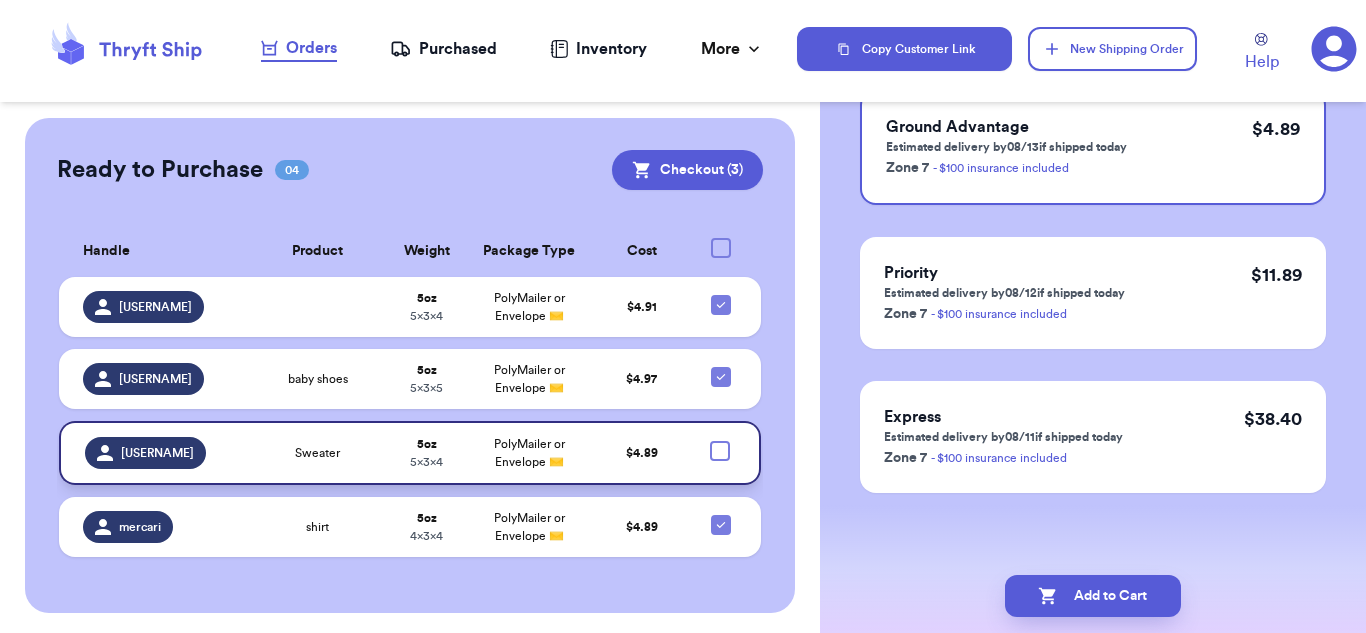 scroll, scrollTop: 231, scrollLeft: 0, axis: vertical 